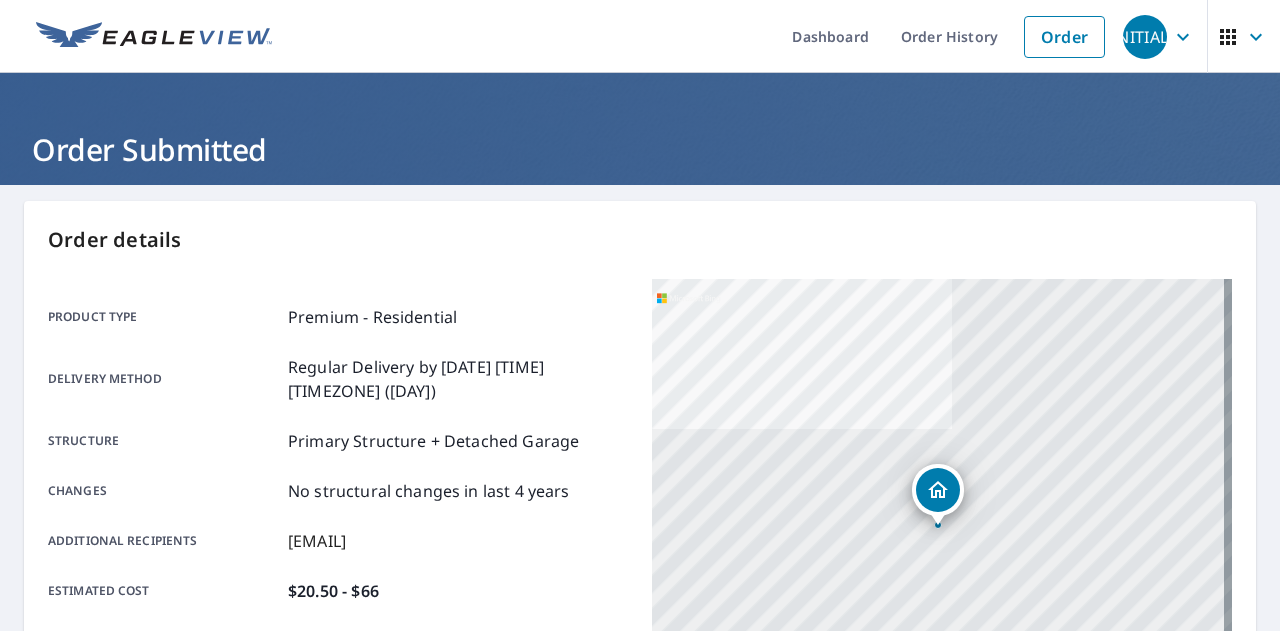 scroll, scrollTop: 0, scrollLeft: 0, axis: both 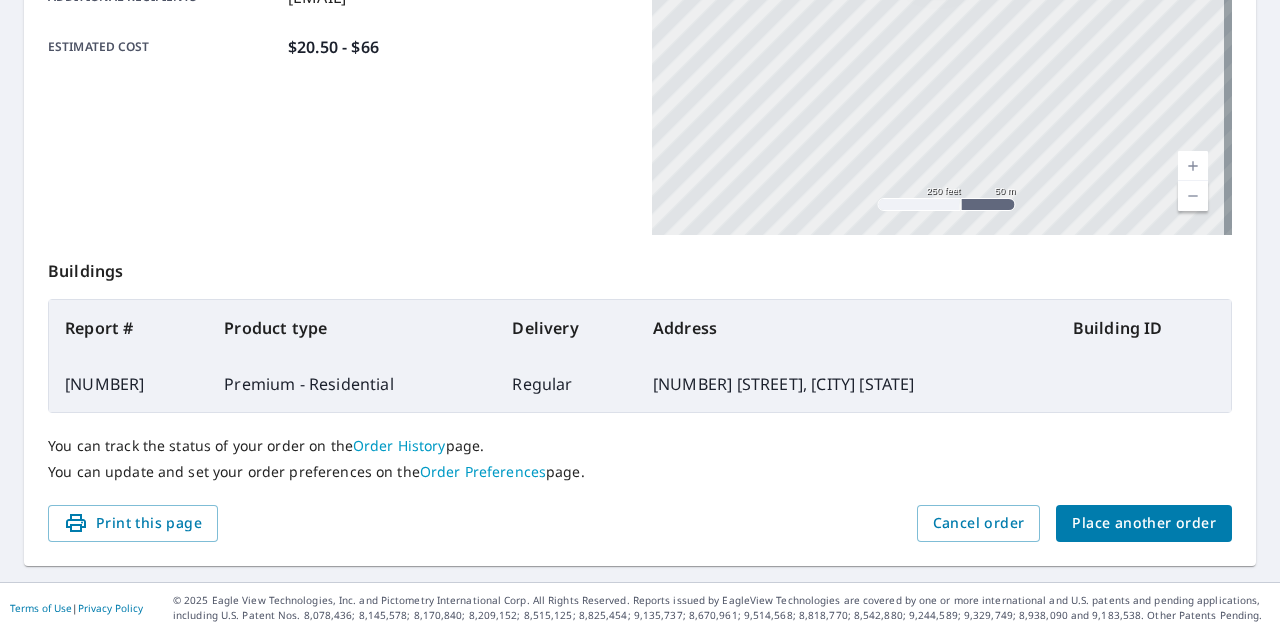 click on "Place another order" at bounding box center [1144, 523] 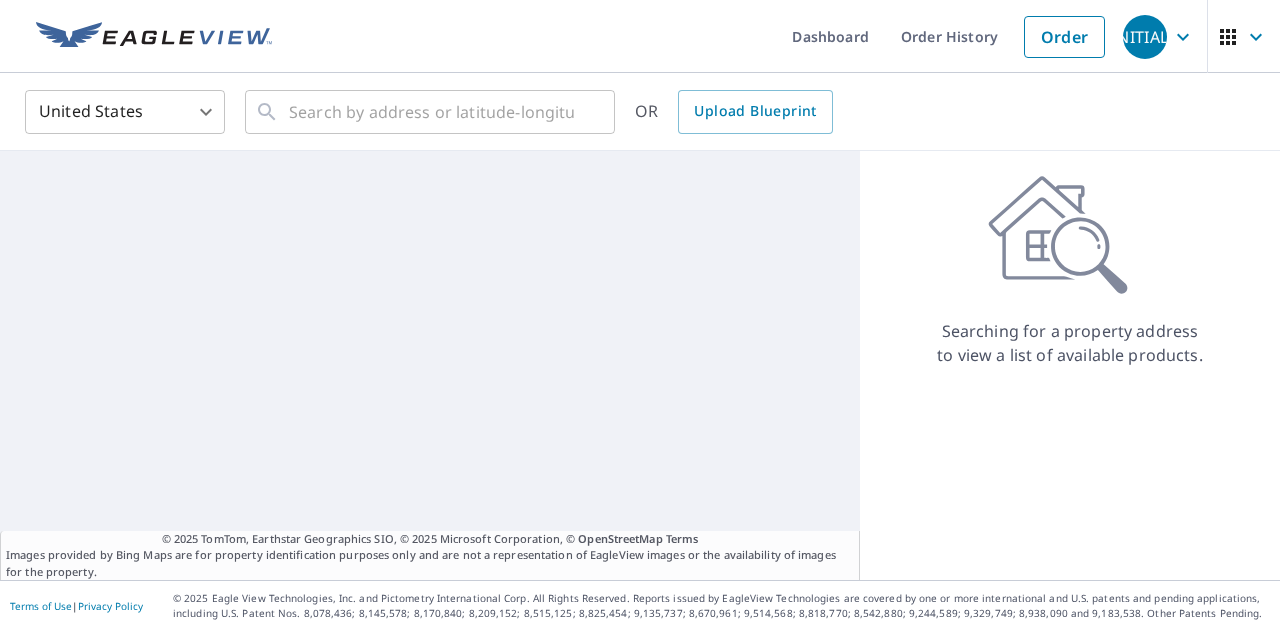 scroll, scrollTop: 0, scrollLeft: 0, axis: both 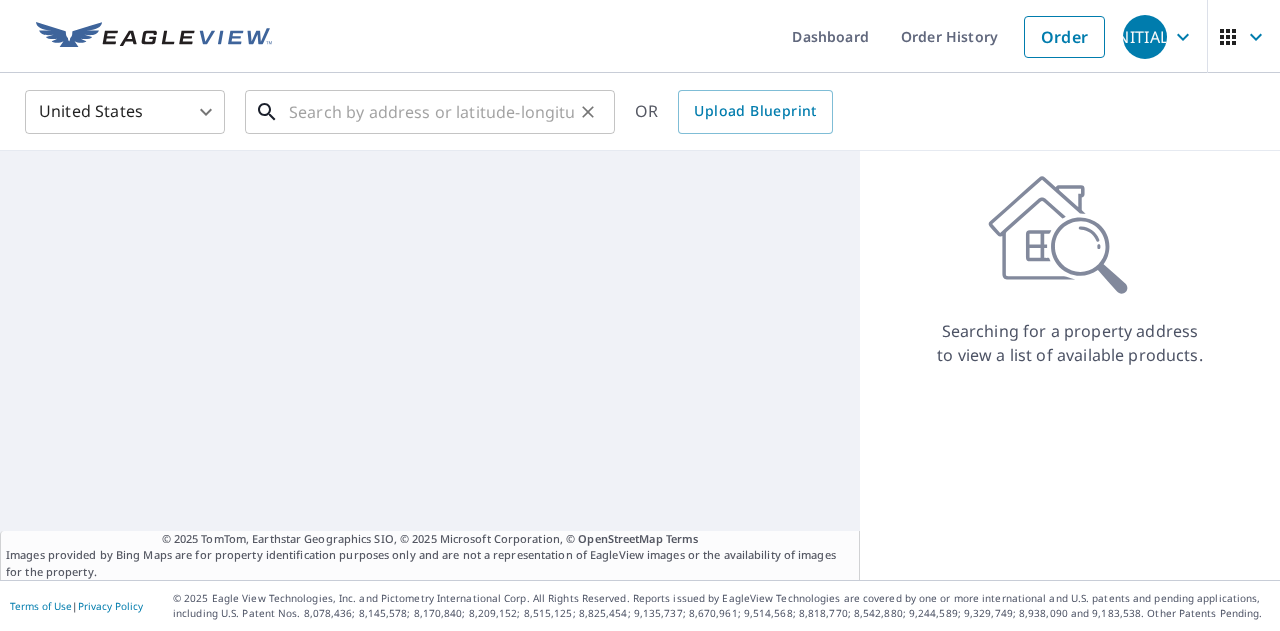 click at bounding box center [431, 112] 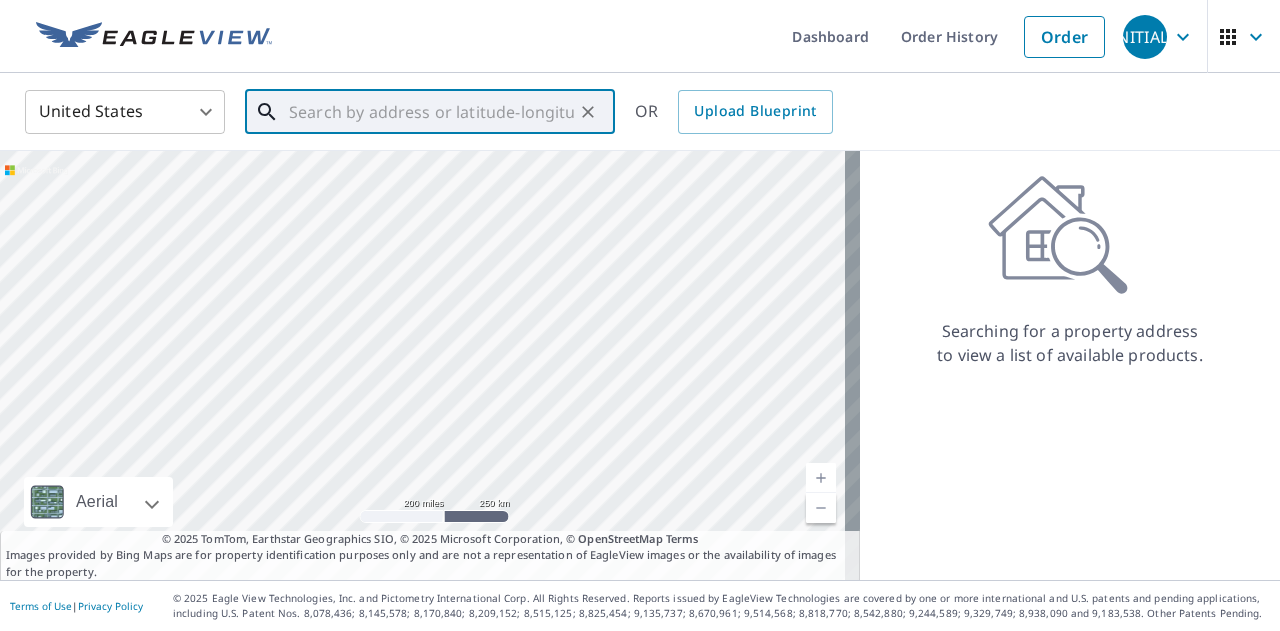 paste on "[NUMBER] [STREET] [CITY] [STATE] [POSTAL_CODE]" 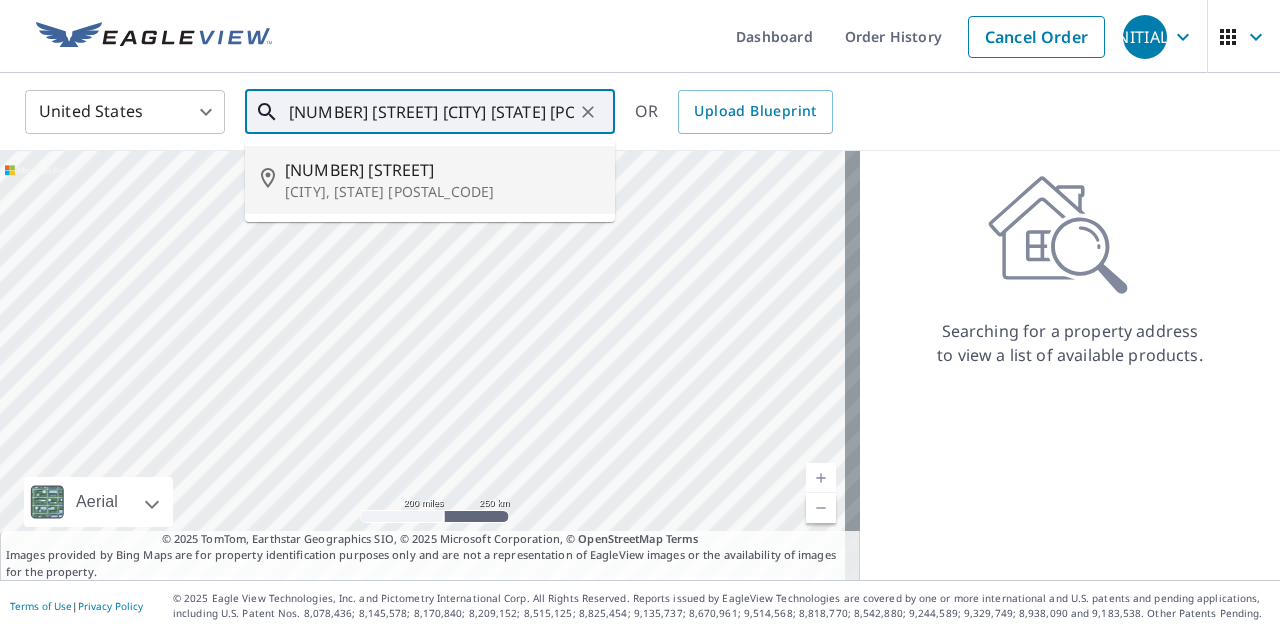 click on "[CITY], [STATE] [POSTAL_CODE]" at bounding box center (442, 192) 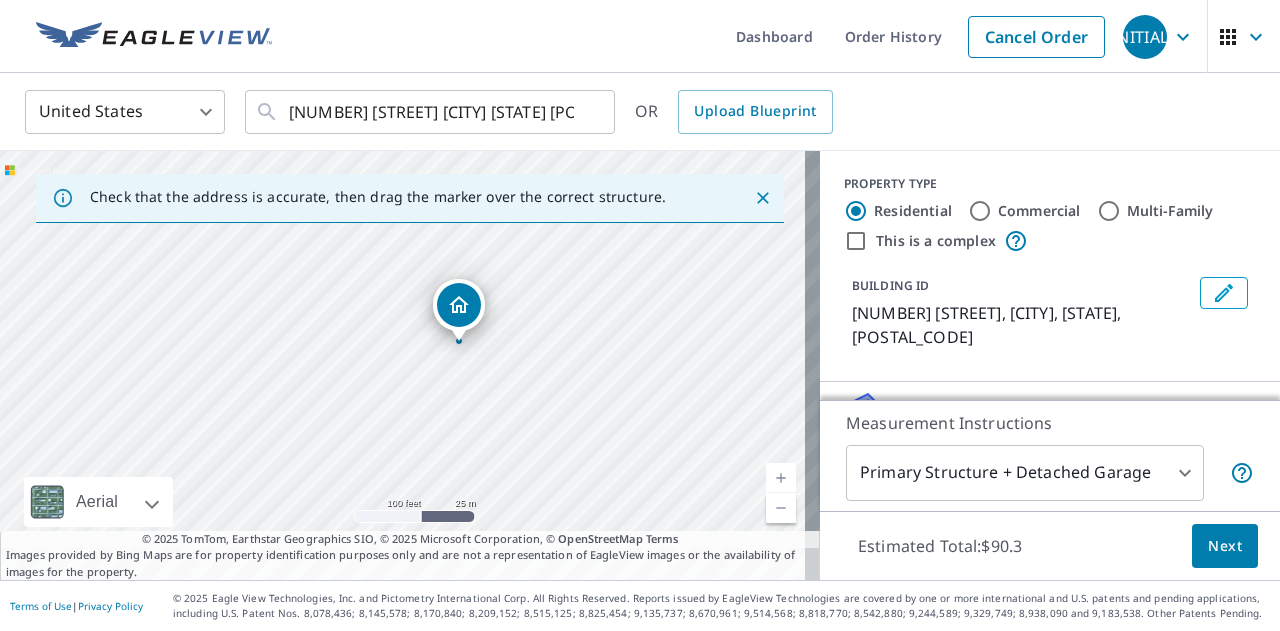 drag, startPoint x: 318, startPoint y: 336, endPoint x: 361, endPoint y: 350, distance: 45.221676 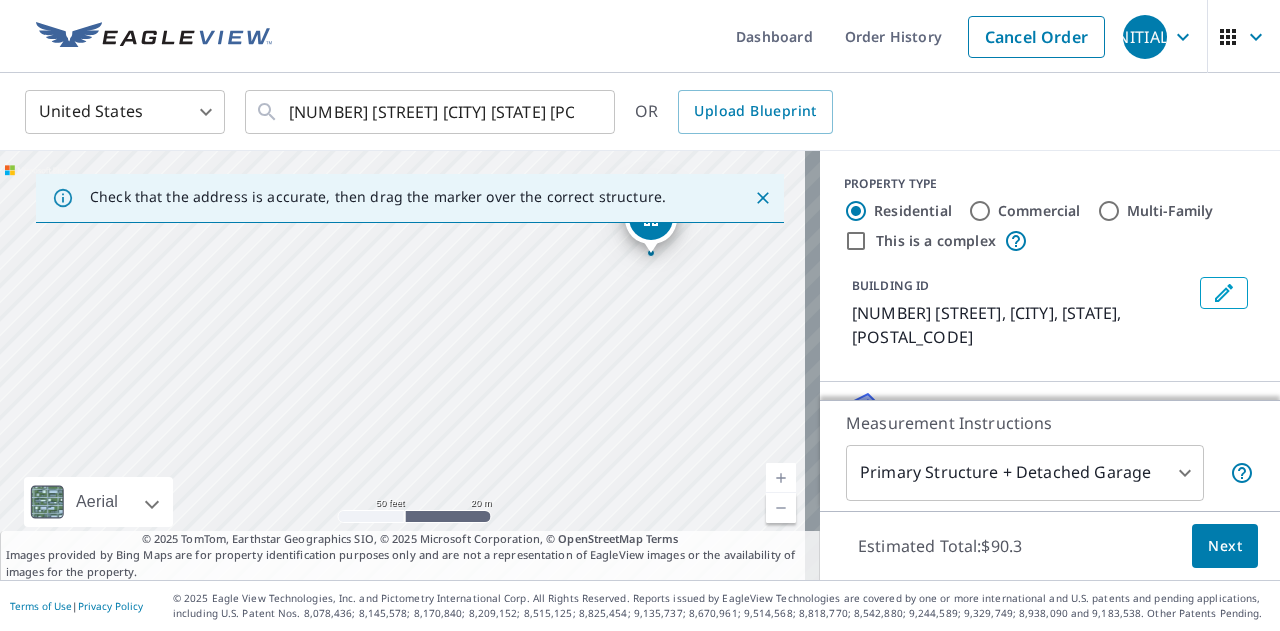 drag, startPoint x: 342, startPoint y: 373, endPoint x: 530, endPoint y: 301, distance: 201.31567 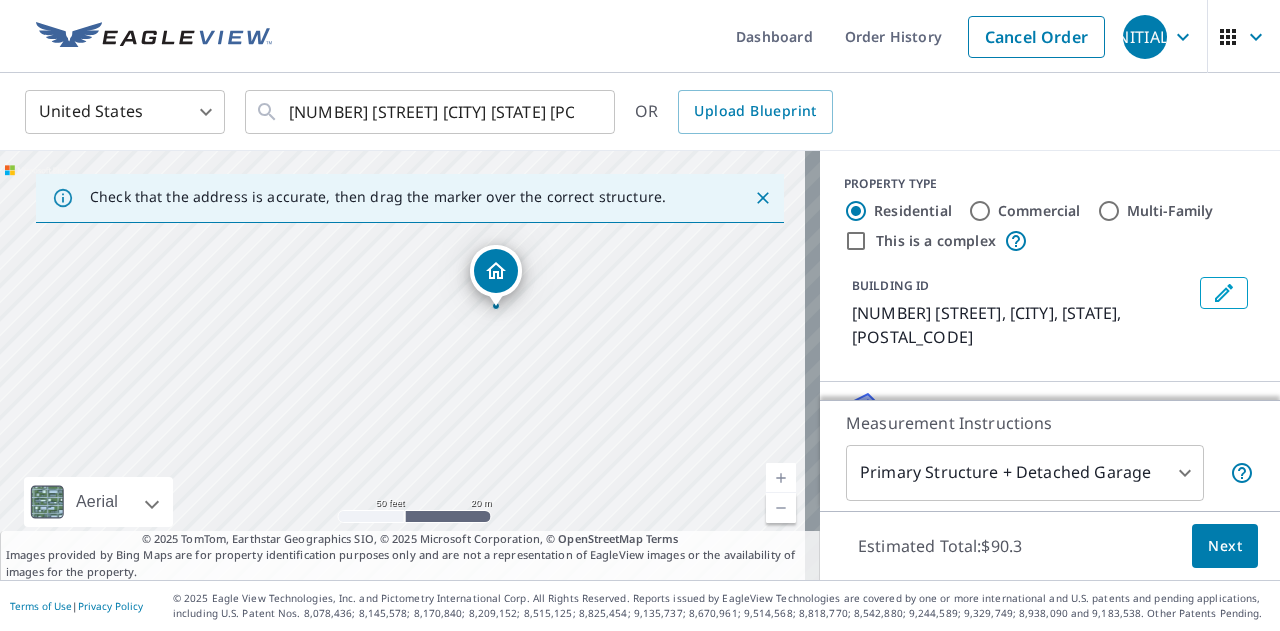 drag, startPoint x: 632, startPoint y: 251, endPoint x: 492, endPoint y: 307, distance: 150.78462 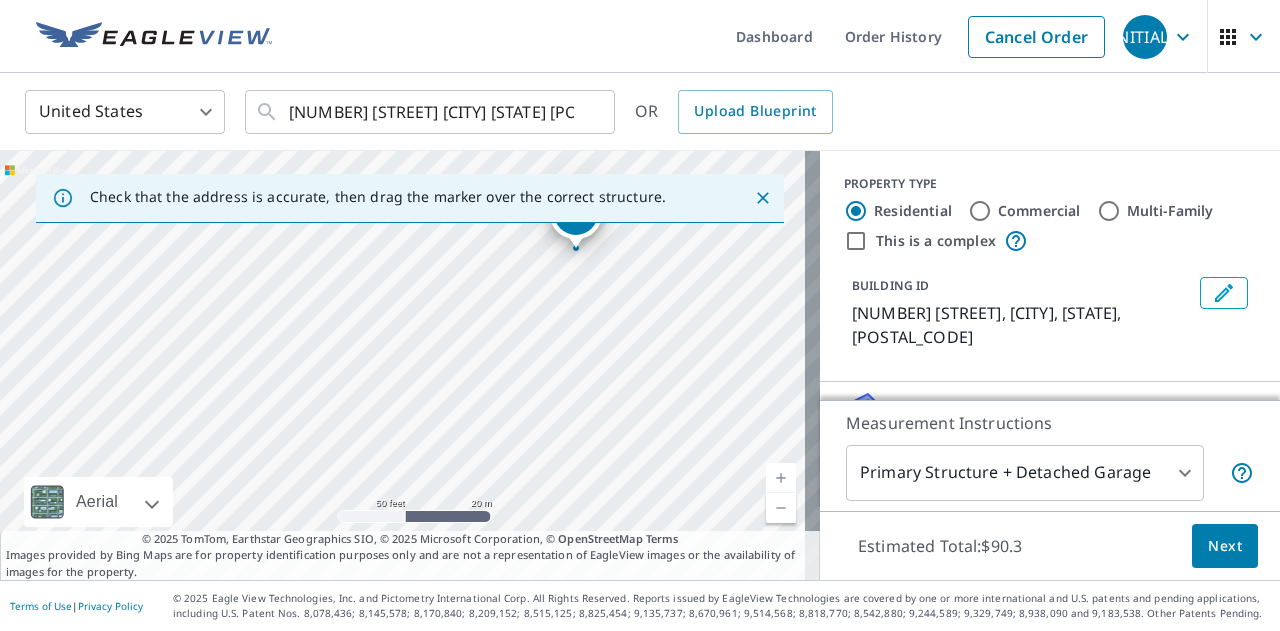 drag, startPoint x: 349, startPoint y: 361, endPoint x: 428, endPoint y: 303, distance: 98.005104 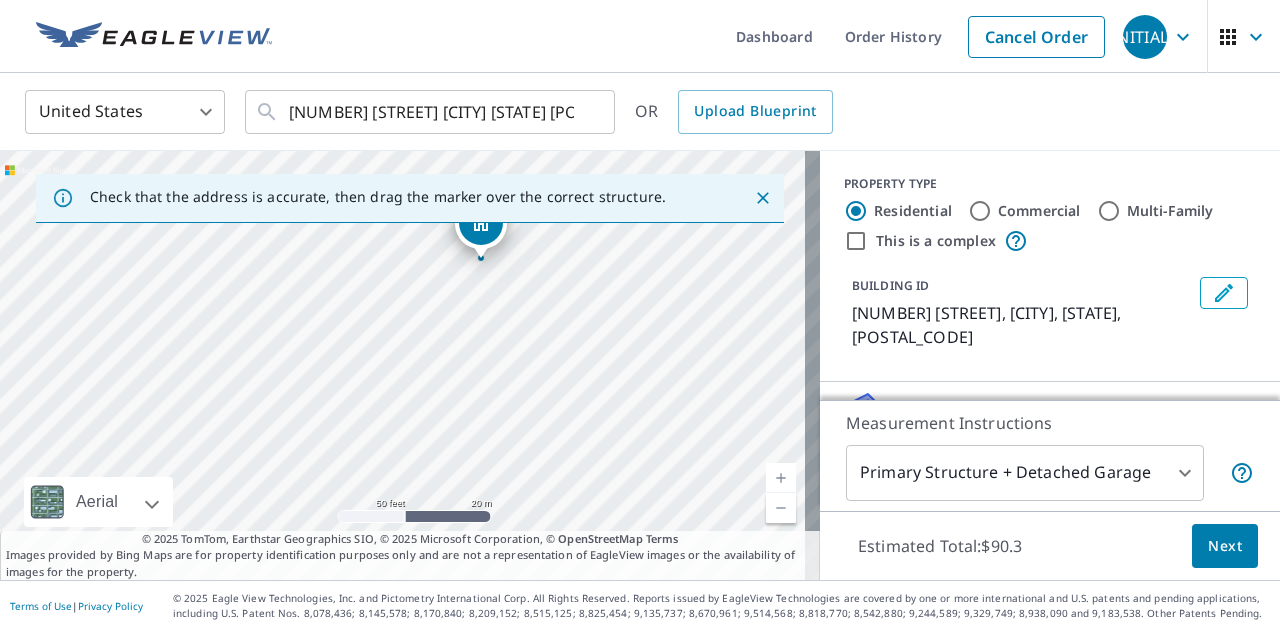 drag, startPoint x: 575, startPoint y: 253, endPoint x: 483, endPoint y: 263, distance: 92.541885 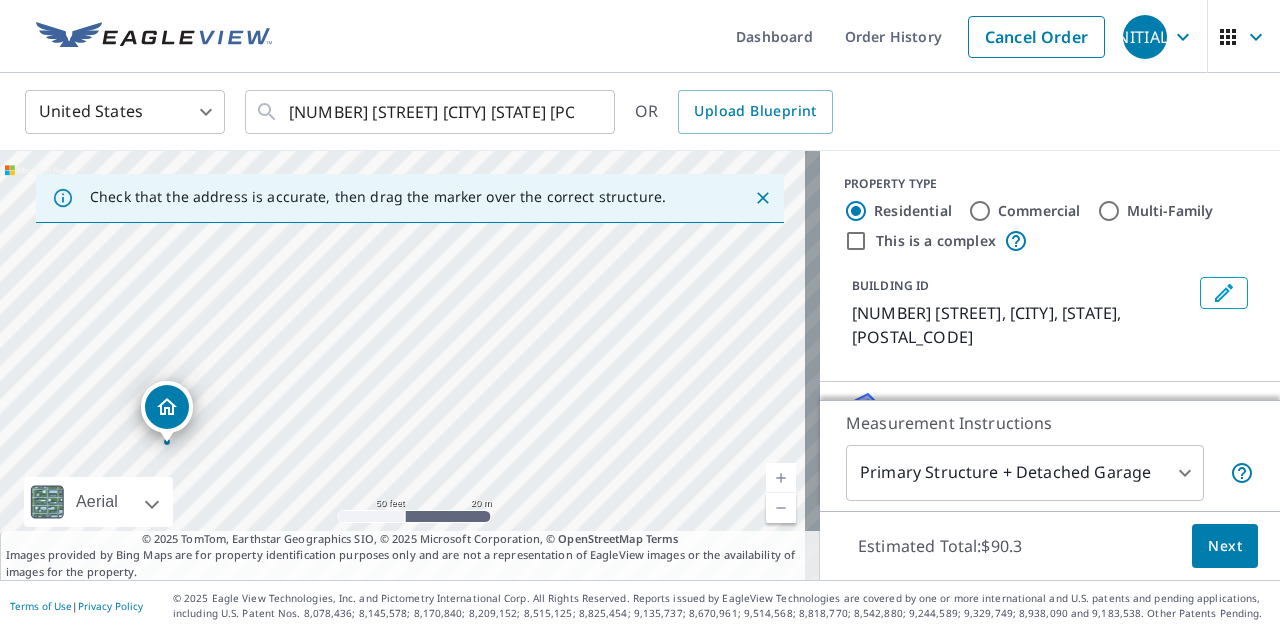 drag, startPoint x: 484, startPoint y: 257, endPoint x: 167, endPoint y: 441, distance: 366.53104 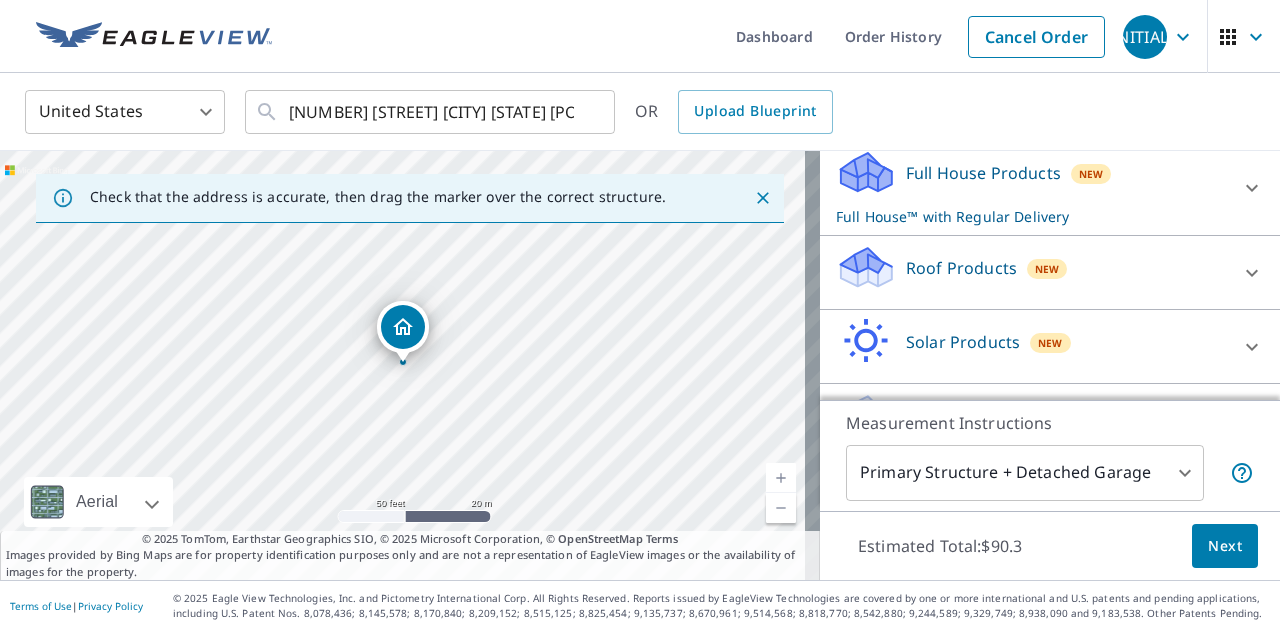 scroll, scrollTop: 244, scrollLeft: 0, axis: vertical 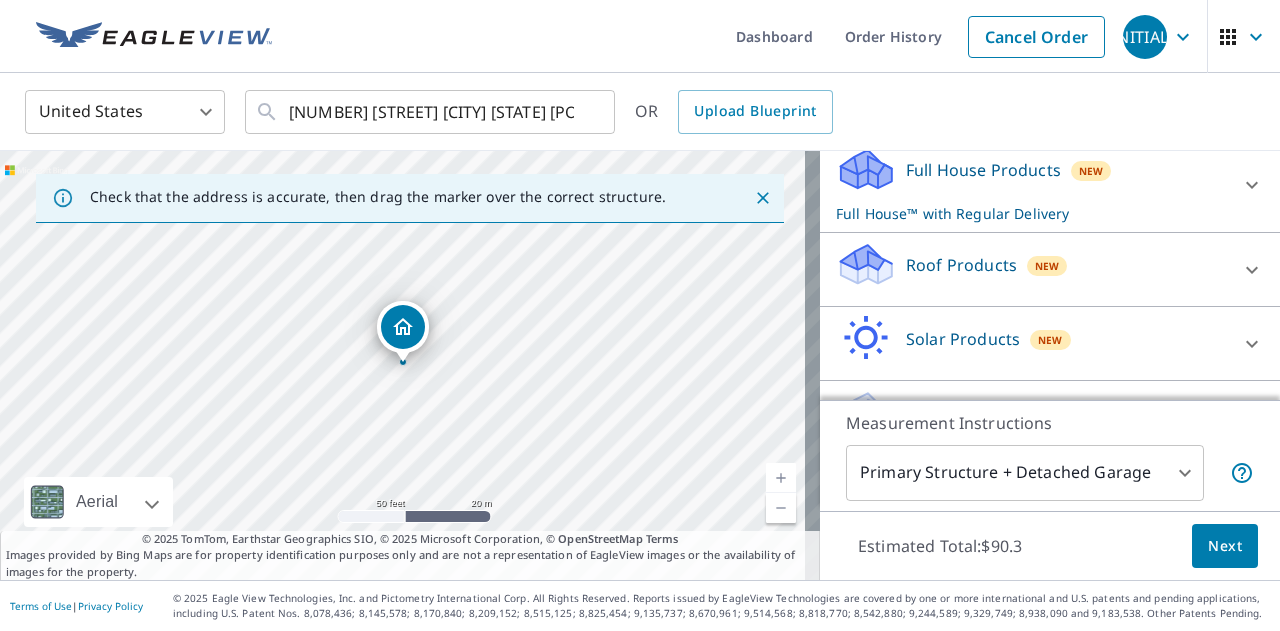 click on "Roof Products" at bounding box center [961, 265] 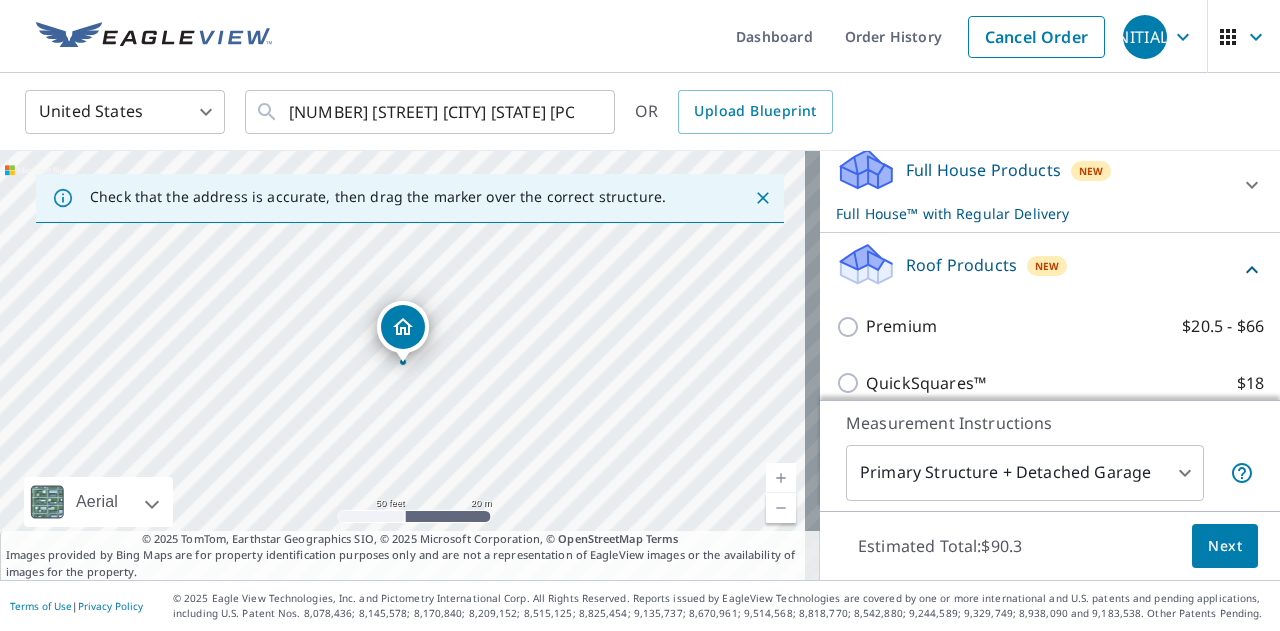 click on "Premium $20.5 - $66" at bounding box center [1065, 326] 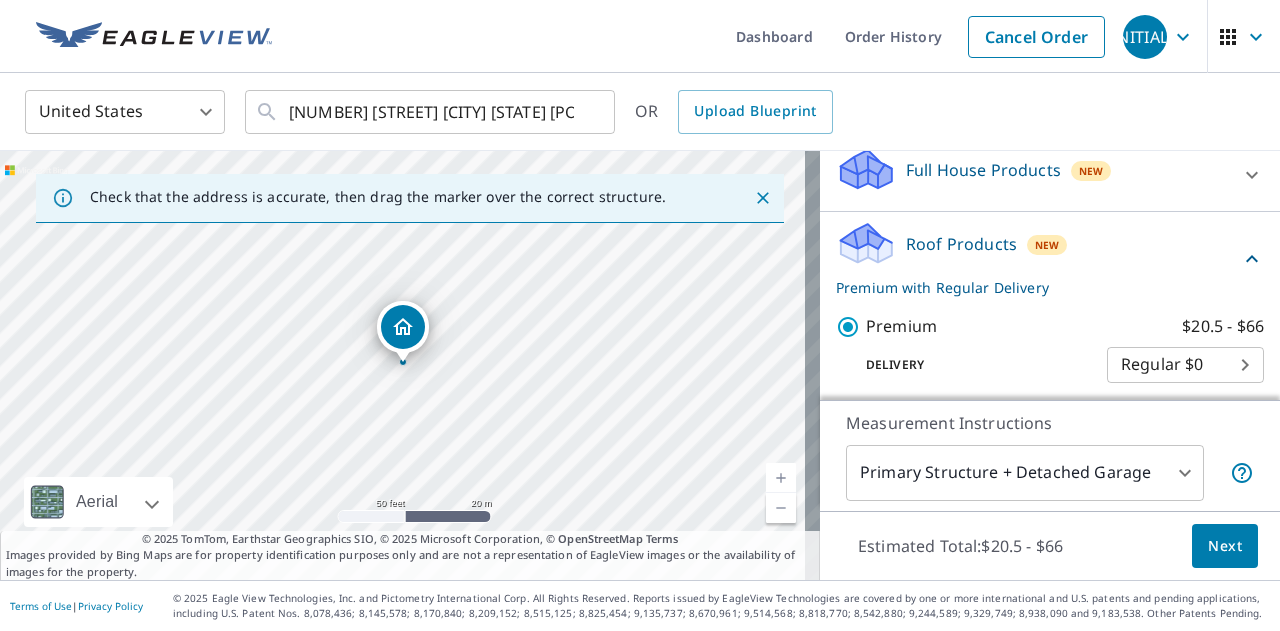 click on "Next" at bounding box center (1225, 546) 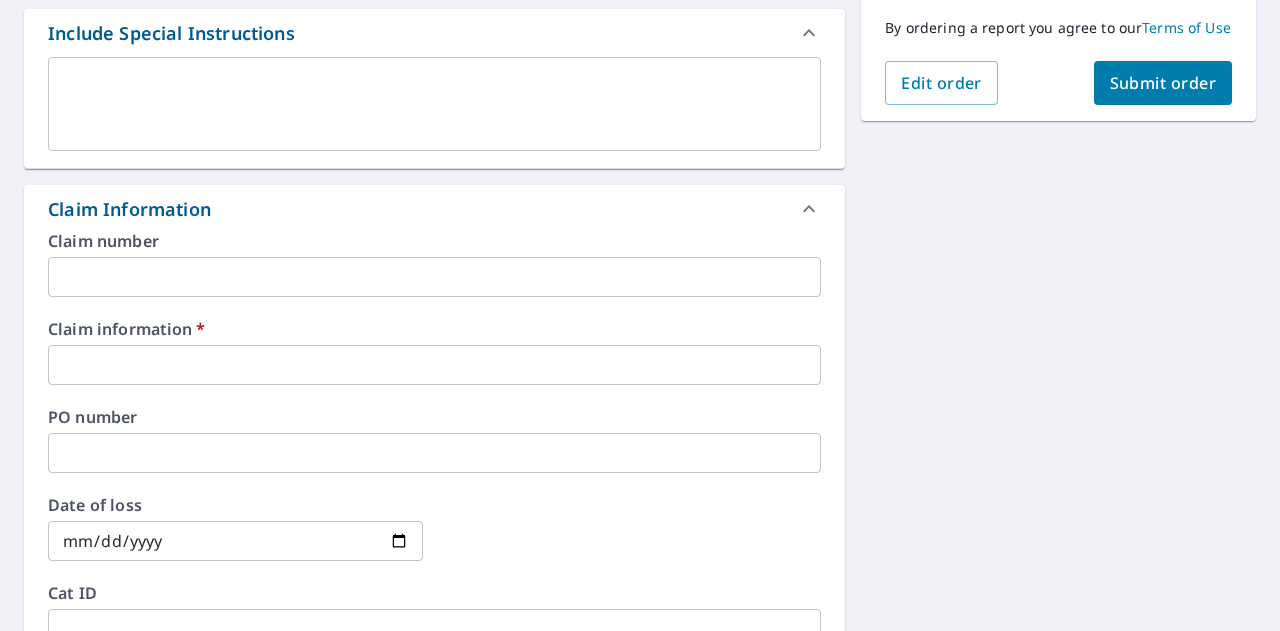 scroll, scrollTop: 673, scrollLeft: 0, axis: vertical 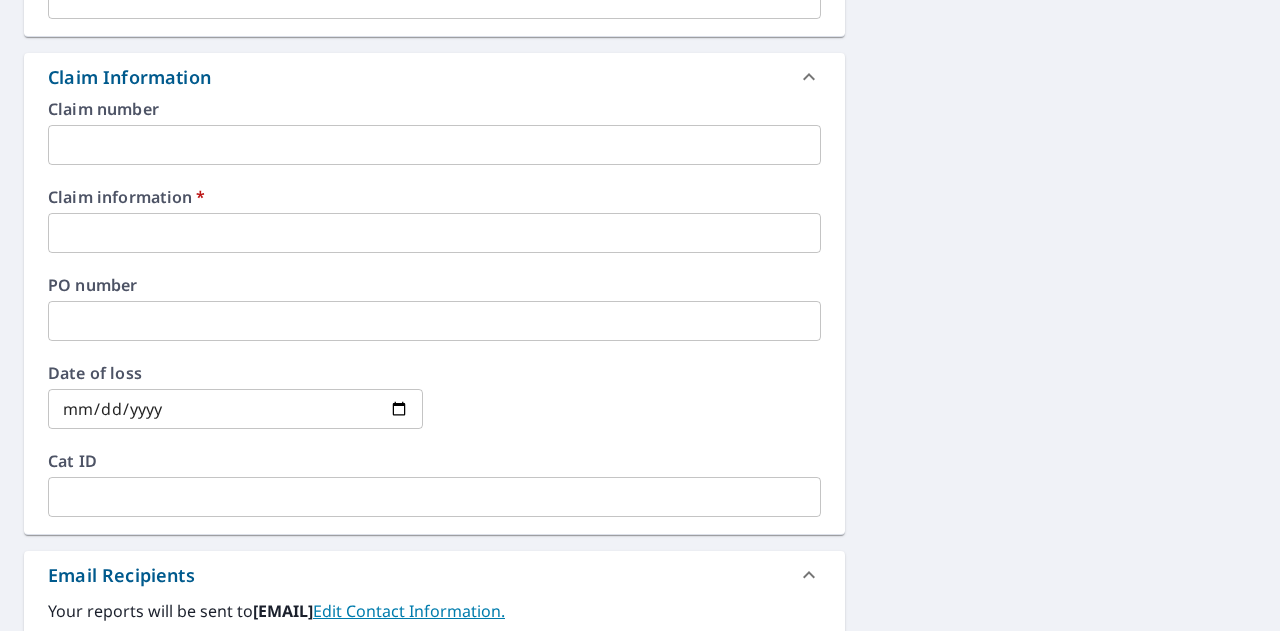 click at bounding box center [434, 233] 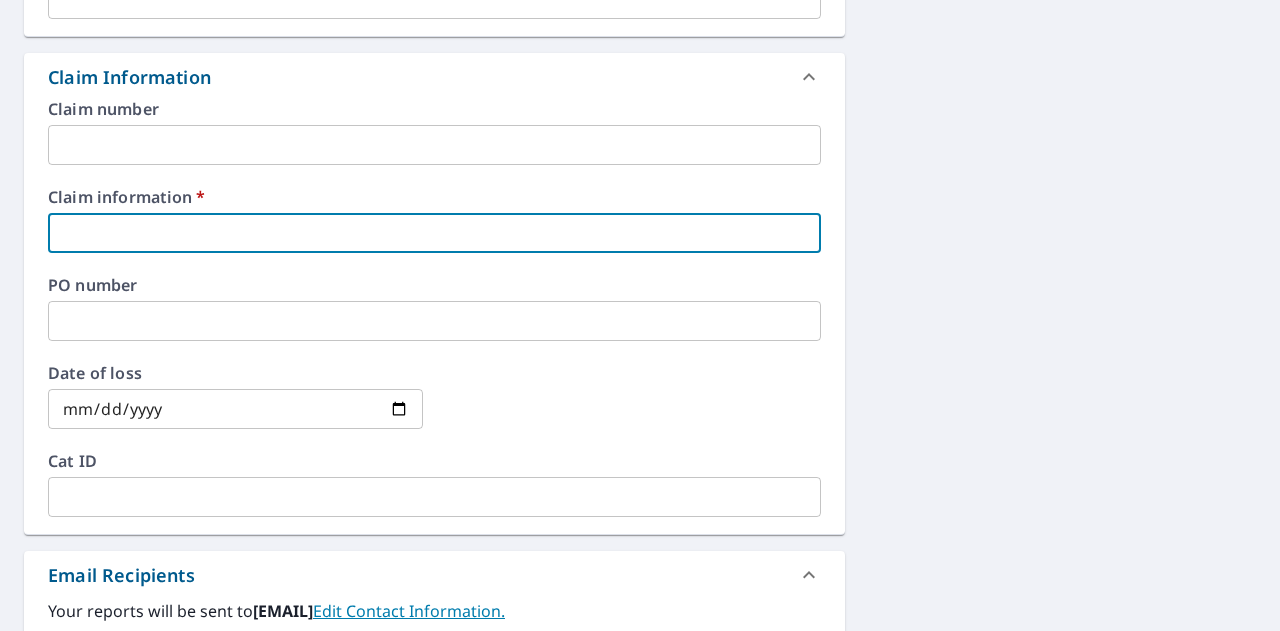 type on "9" 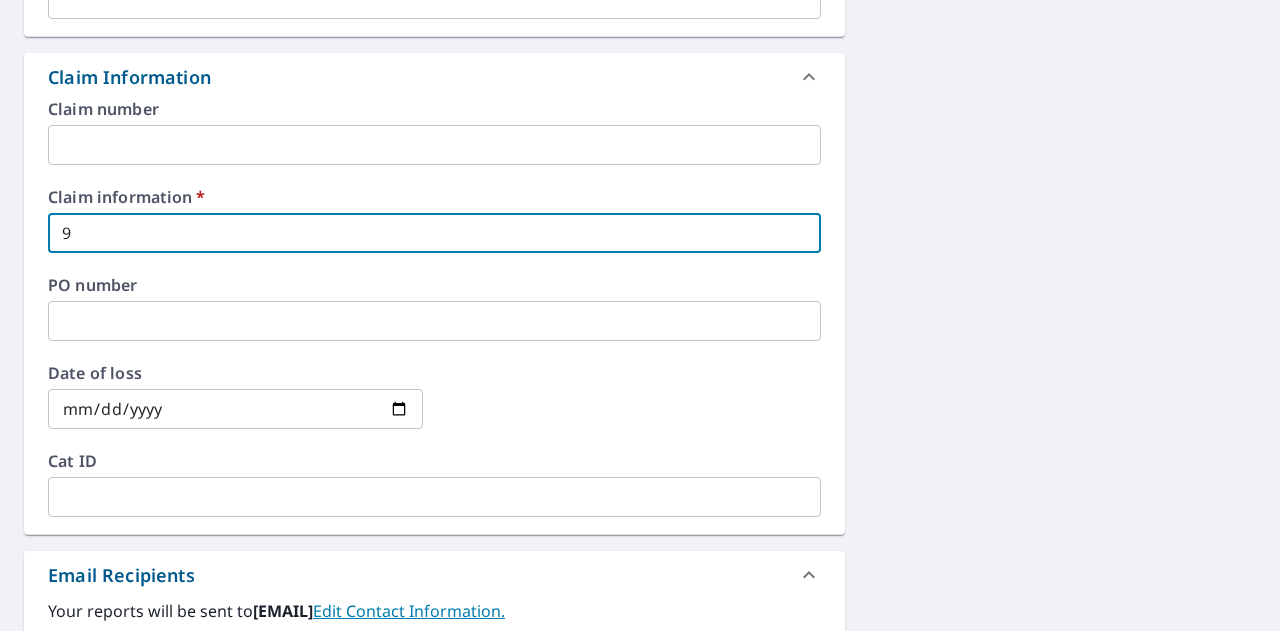 type on "91" 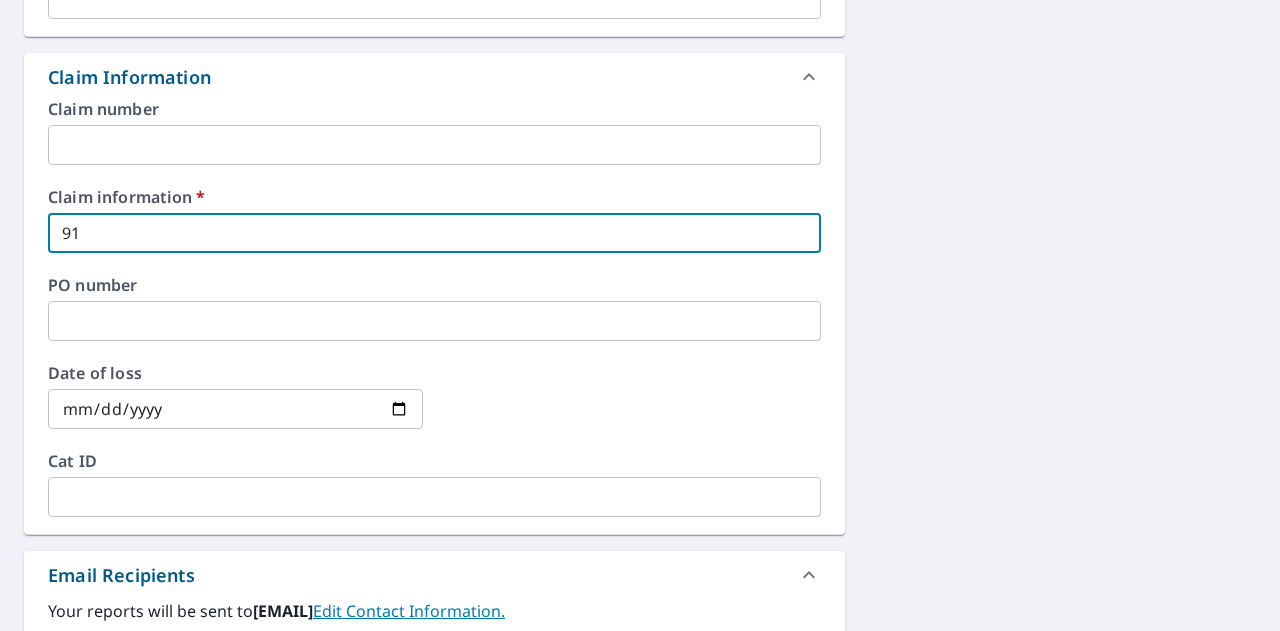 type on "[NUMBER]" 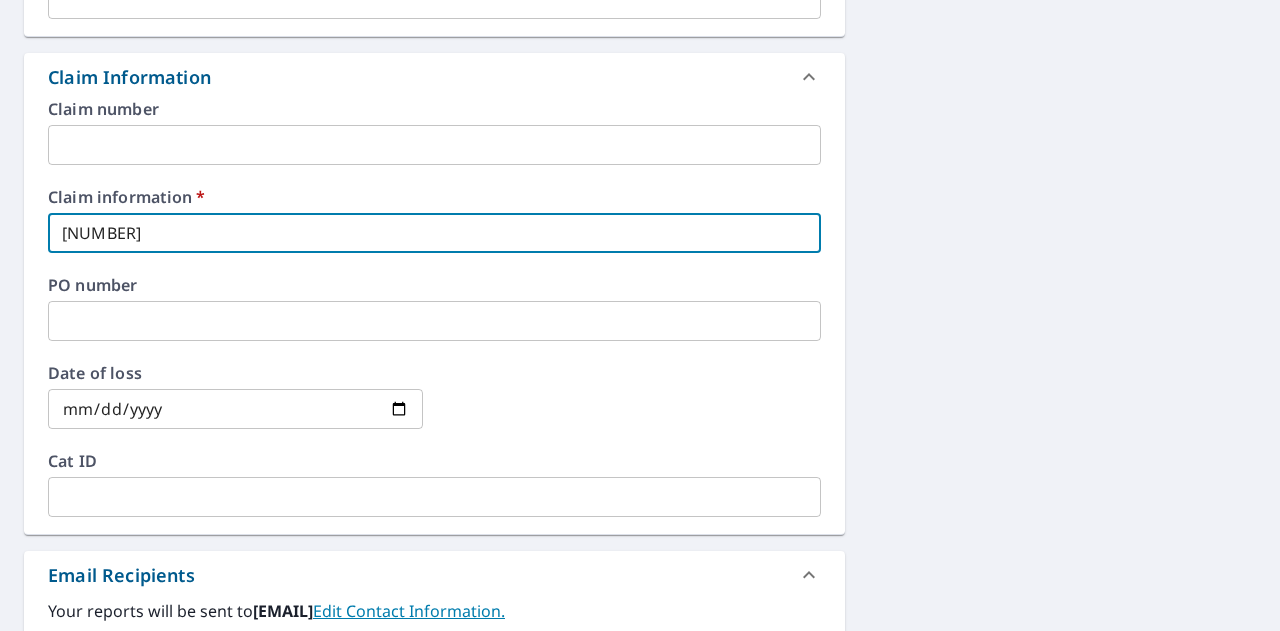 checkbox on "true" 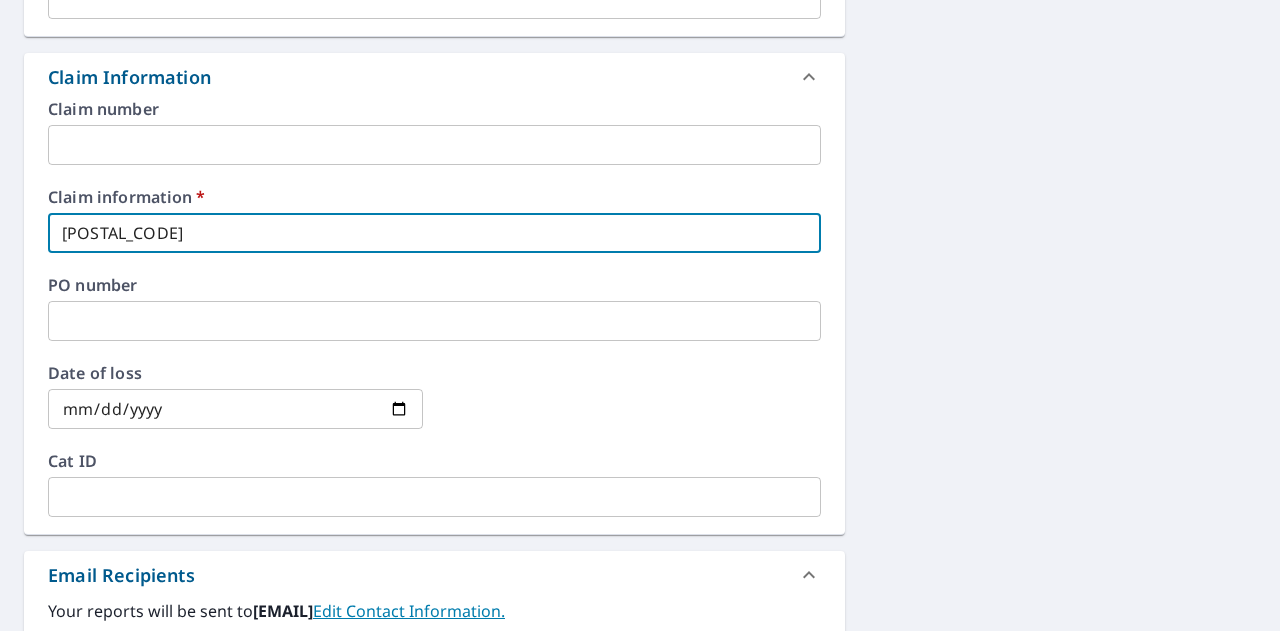 checkbox on "true" 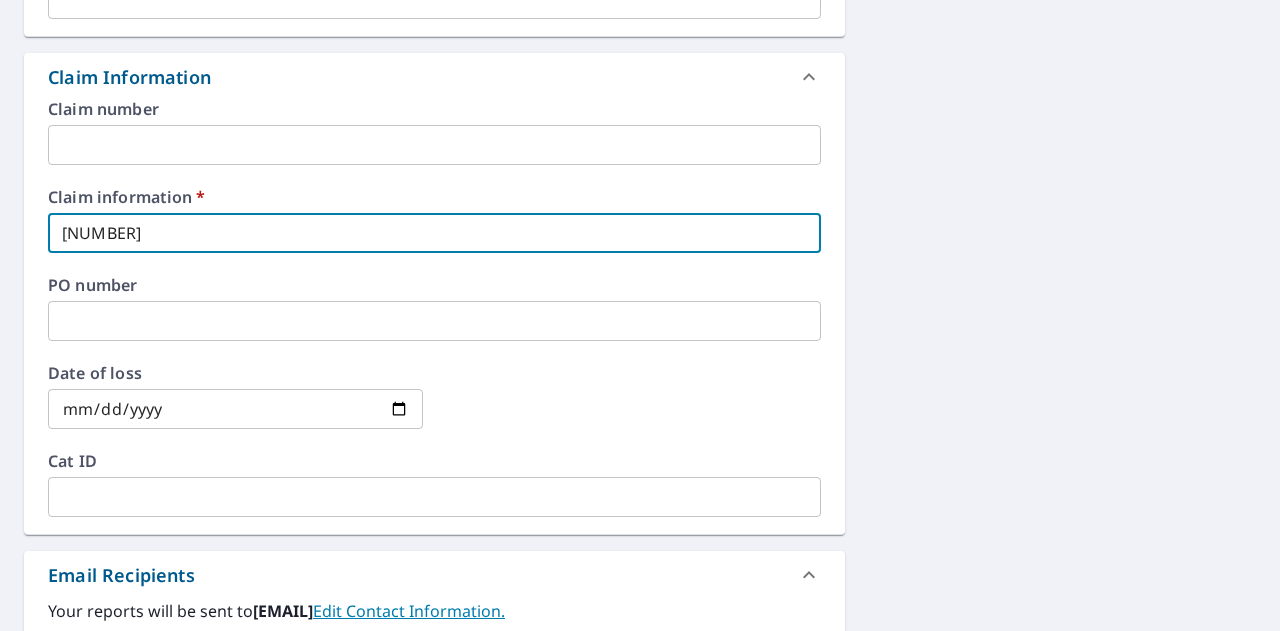 checkbox on "true" 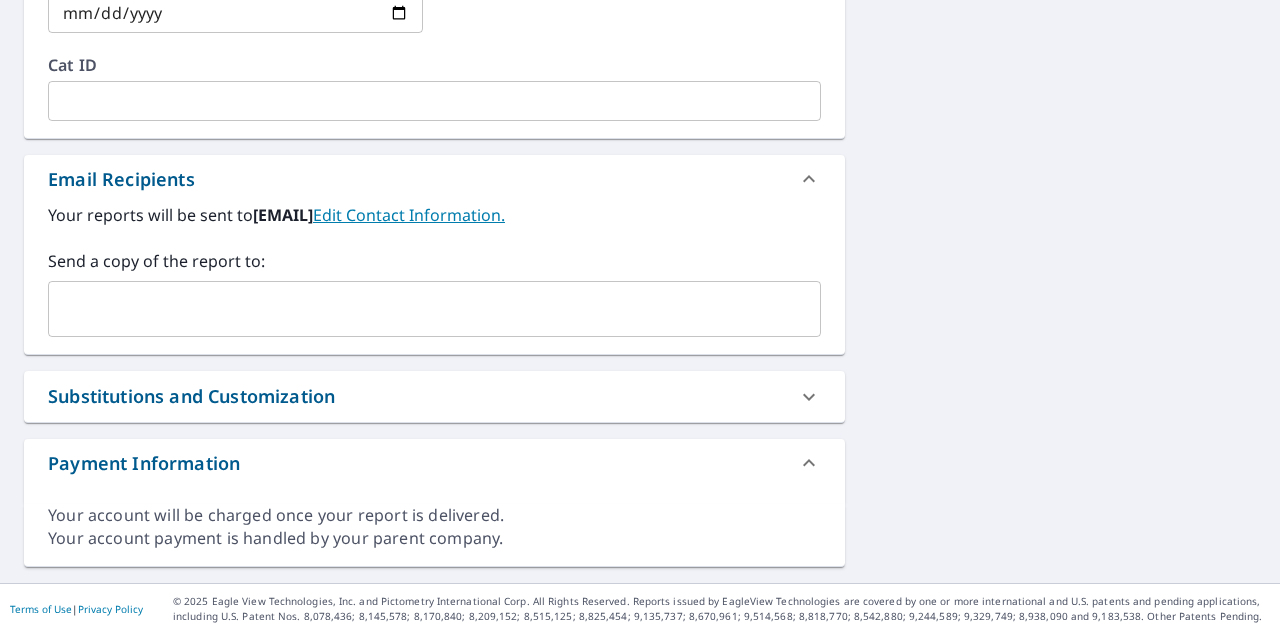 scroll, scrollTop: 1069, scrollLeft: 0, axis: vertical 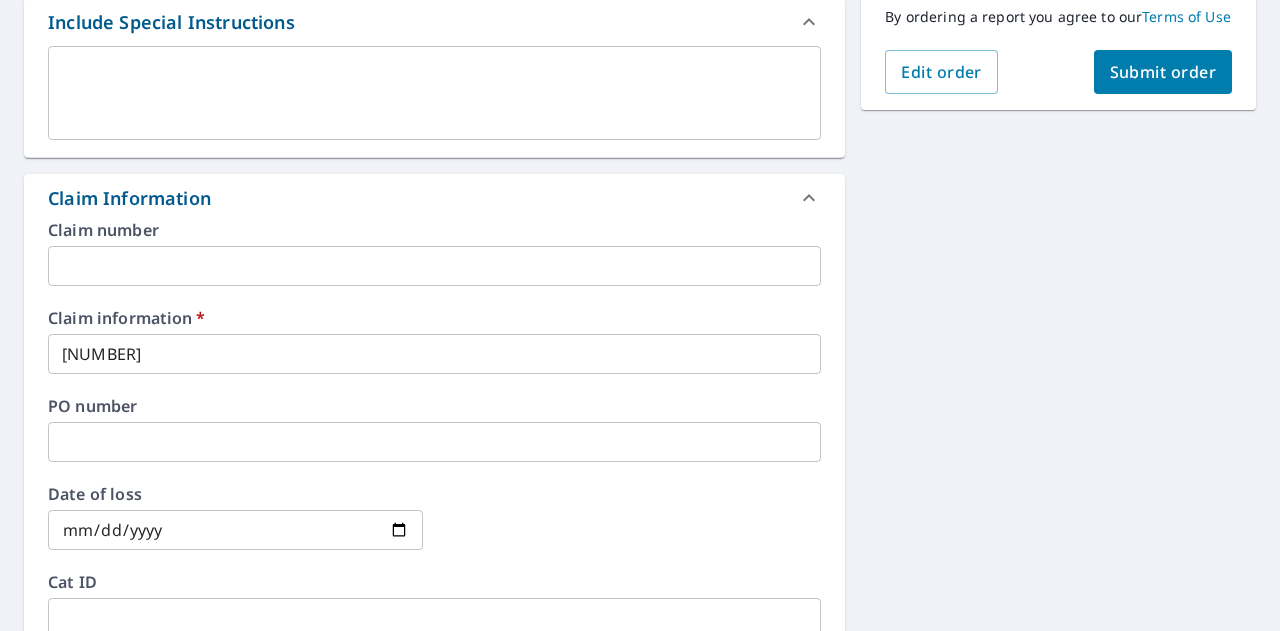 type on "[EMAIL]" 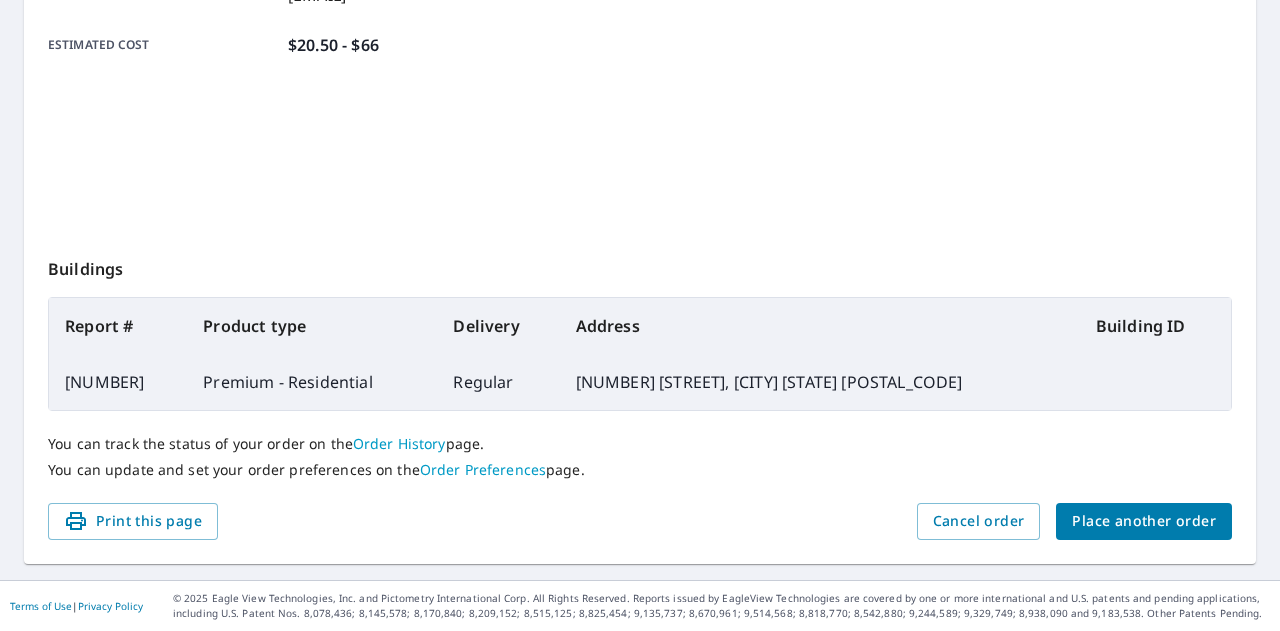scroll, scrollTop: 544, scrollLeft: 0, axis: vertical 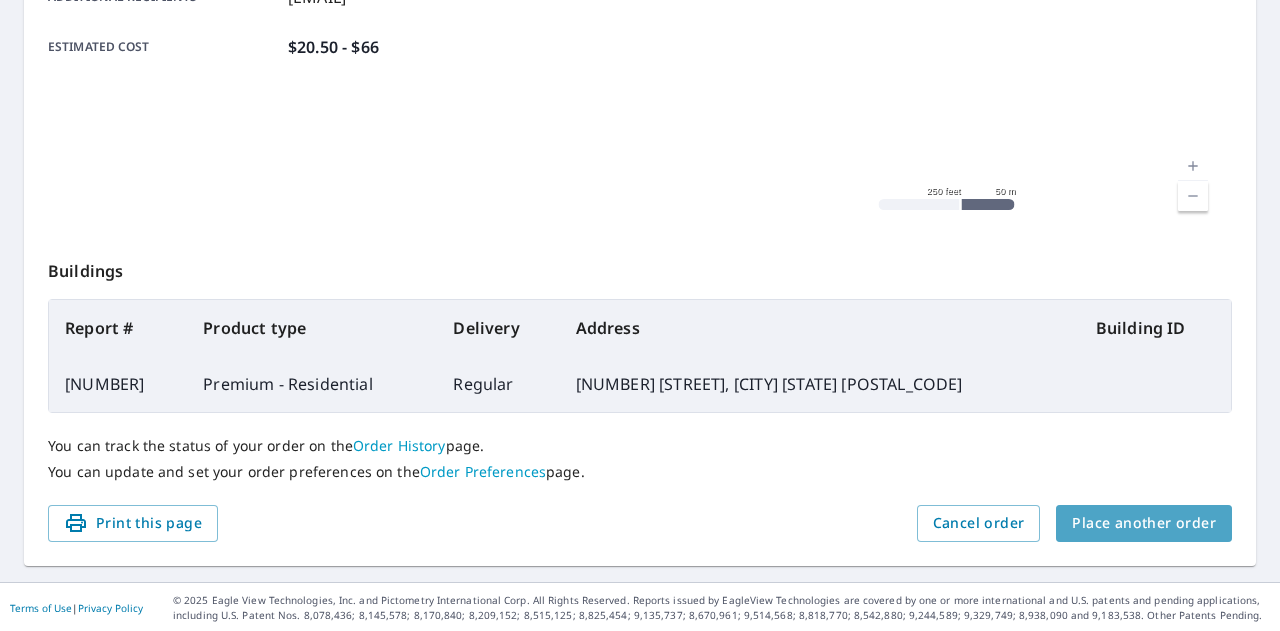 click on "Place another order" at bounding box center (1144, 523) 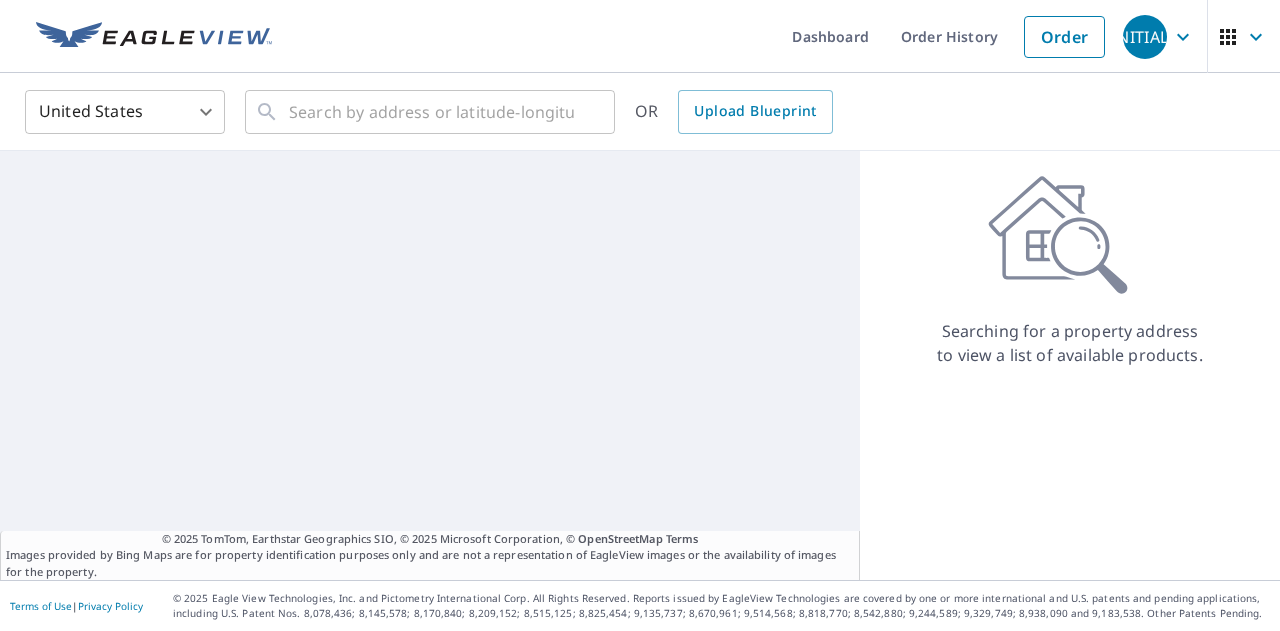scroll, scrollTop: 0, scrollLeft: 0, axis: both 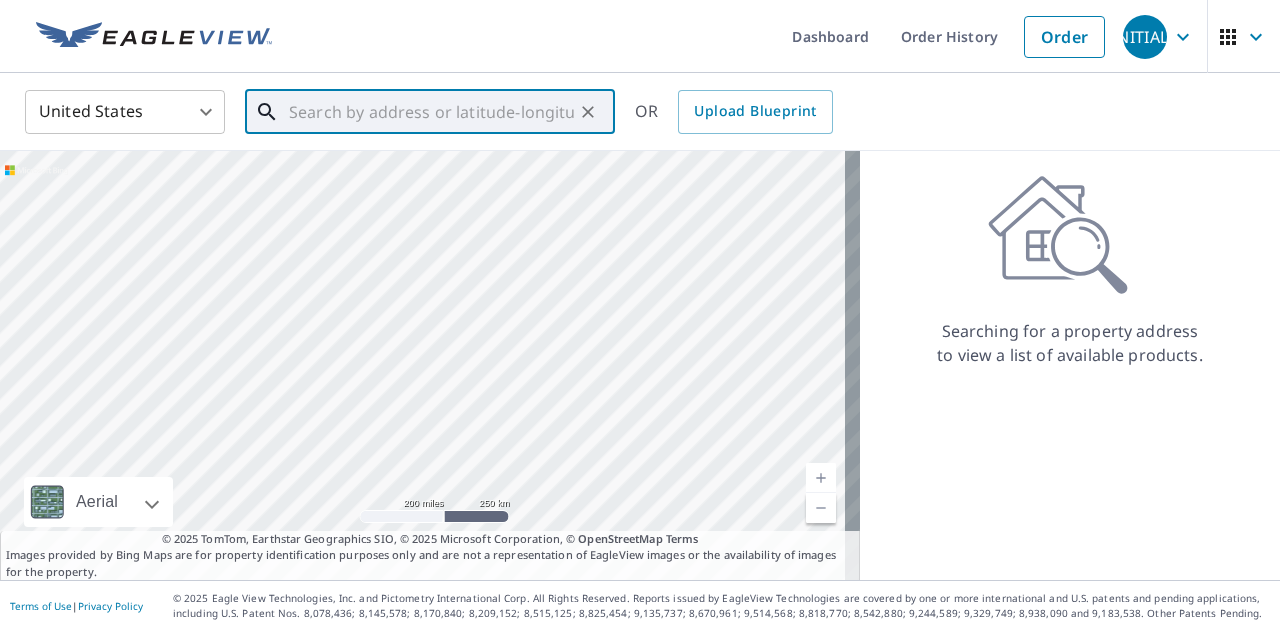 click at bounding box center (431, 112) 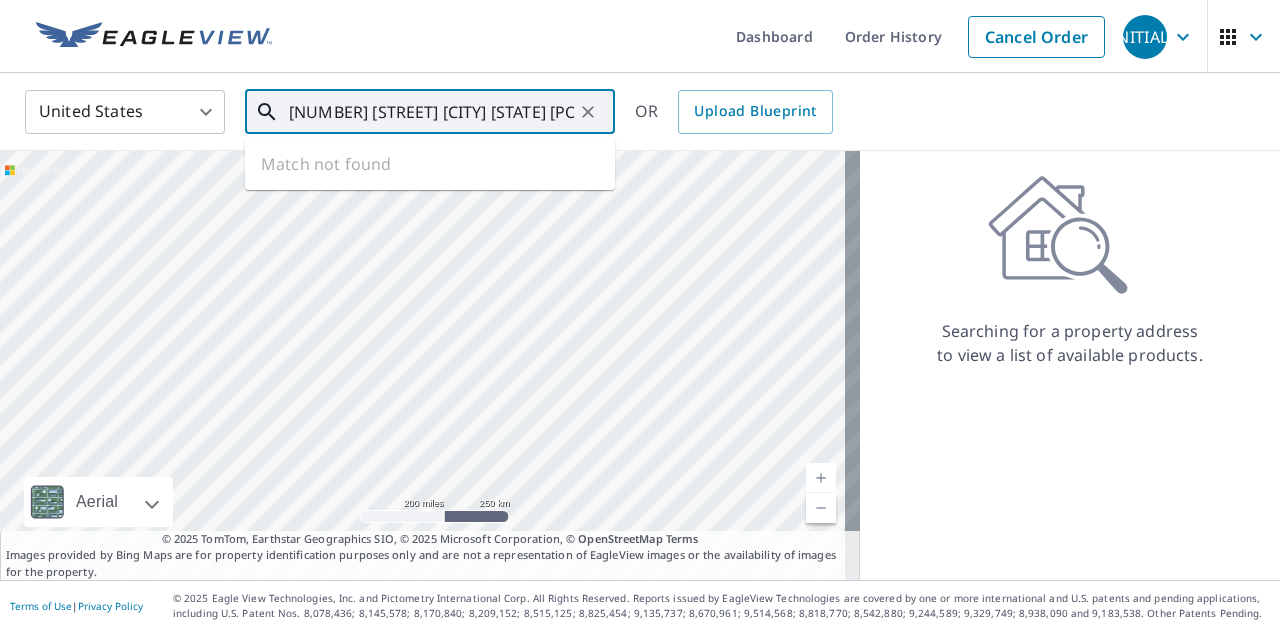 scroll, scrollTop: 0, scrollLeft: 32, axis: horizontal 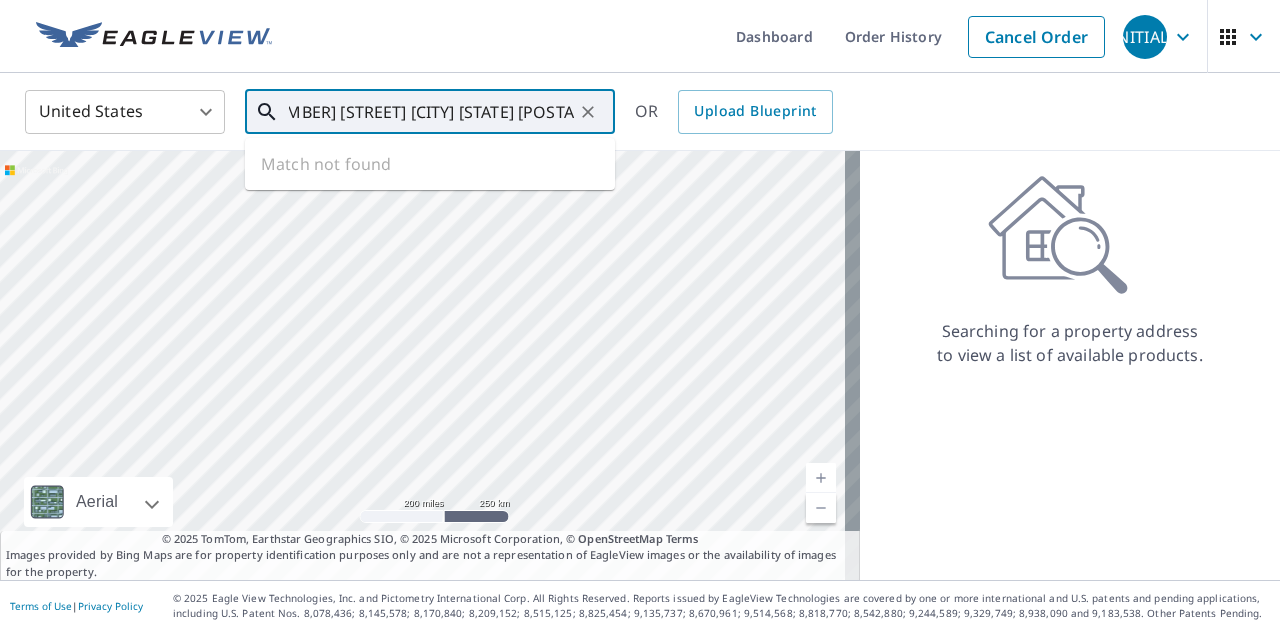 type on "[NUMBER] [STREET] [CITY] [STATE] [POSTAL_CODE]" 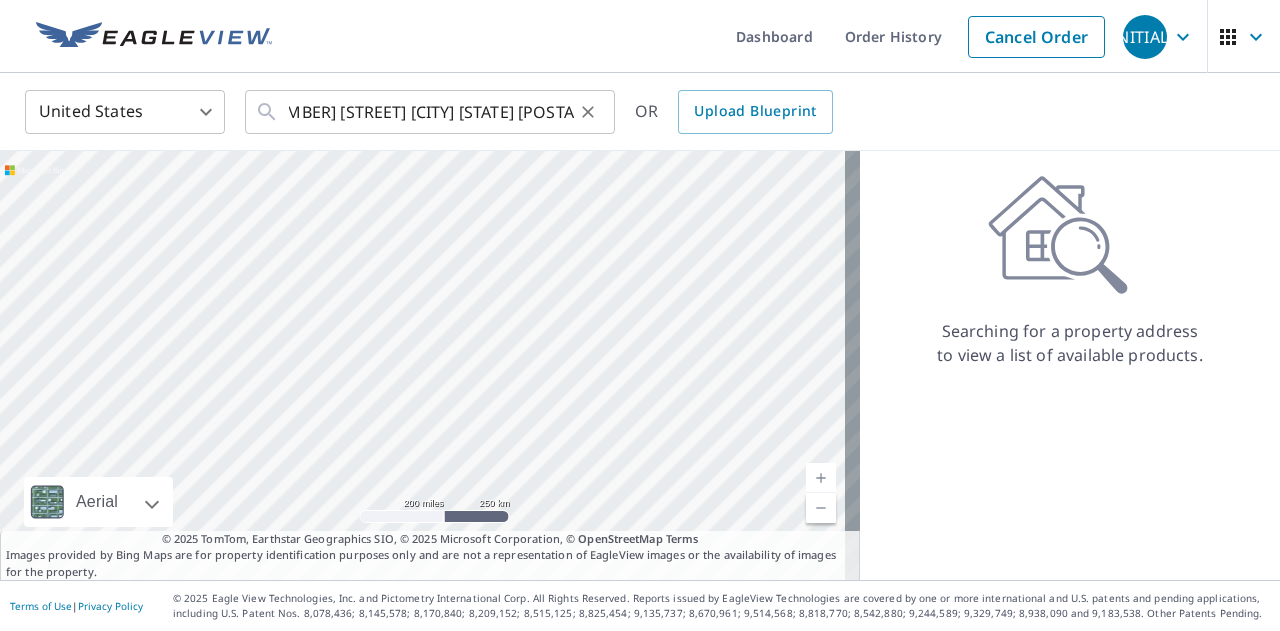 scroll, scrollTop: 0, scrollLeft: 0, axis: both 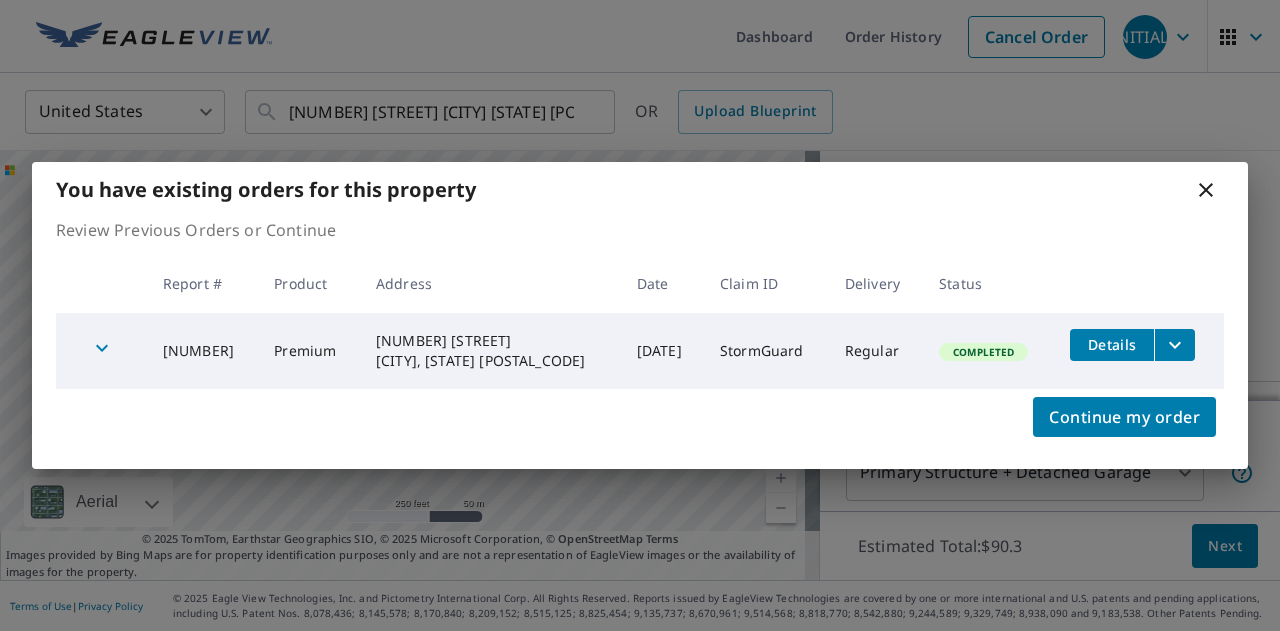 click on "Continue my order" at bounding box center [640, 429] 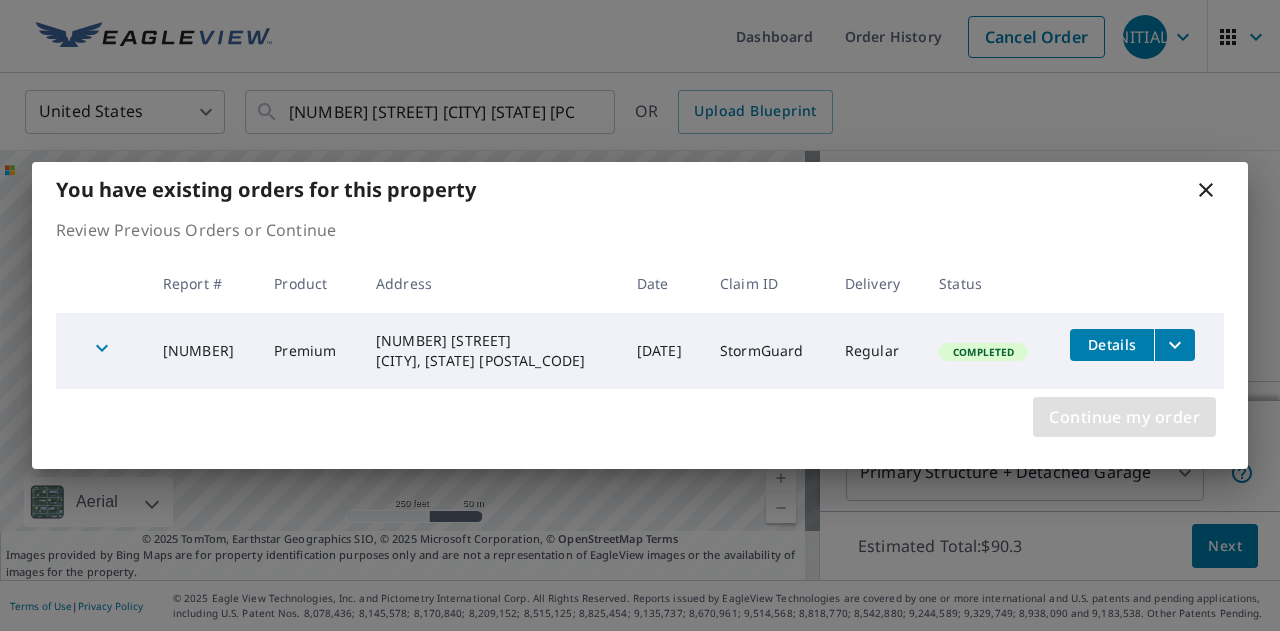 click on "Continue my order" at bounding box center (1124, 417) 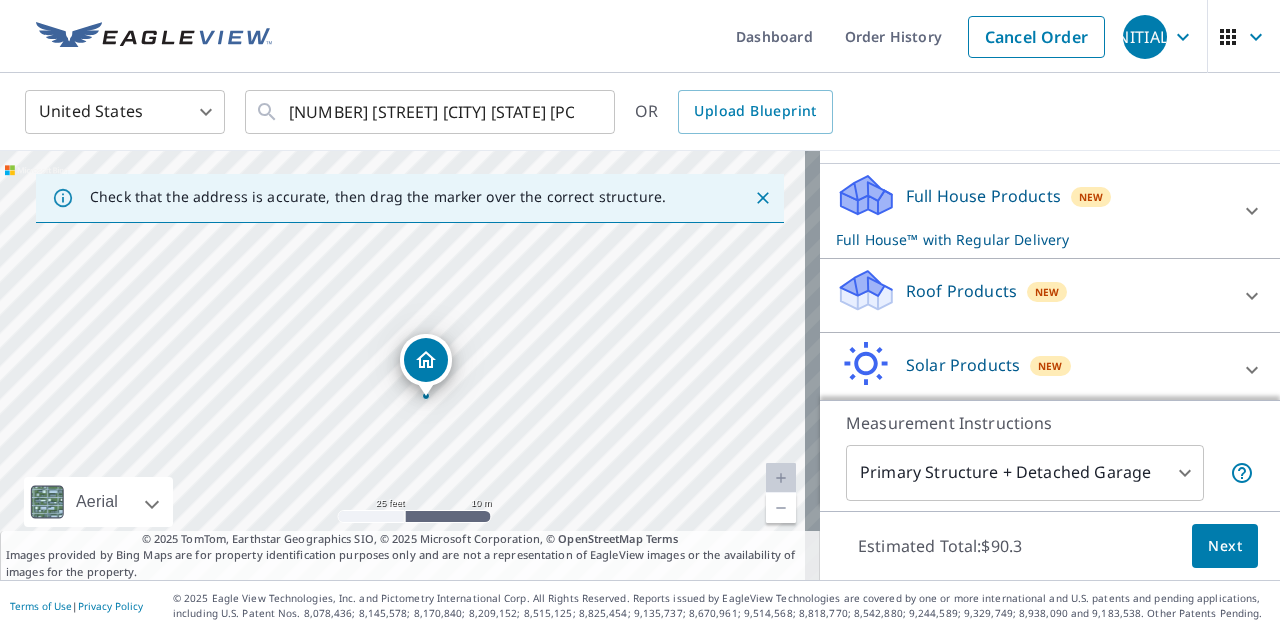 scroll, scrollTop: 229, scrollLeft: 0, axis: vertical 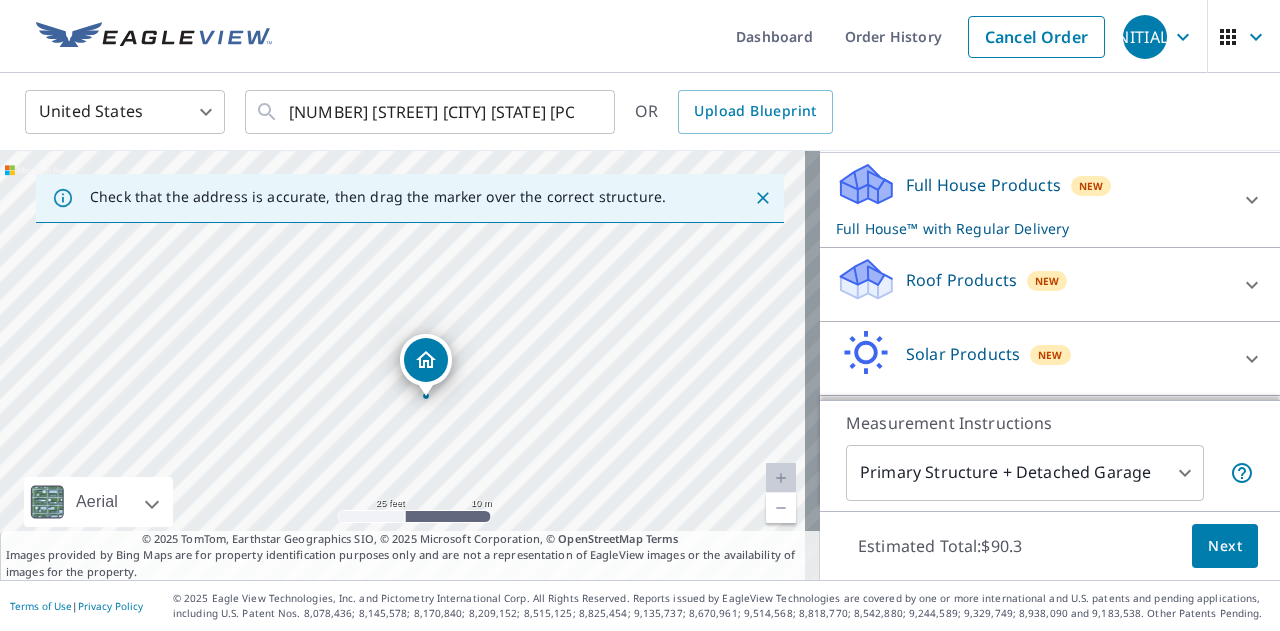 click on "Roof Products" at bounding box center (961, 280) 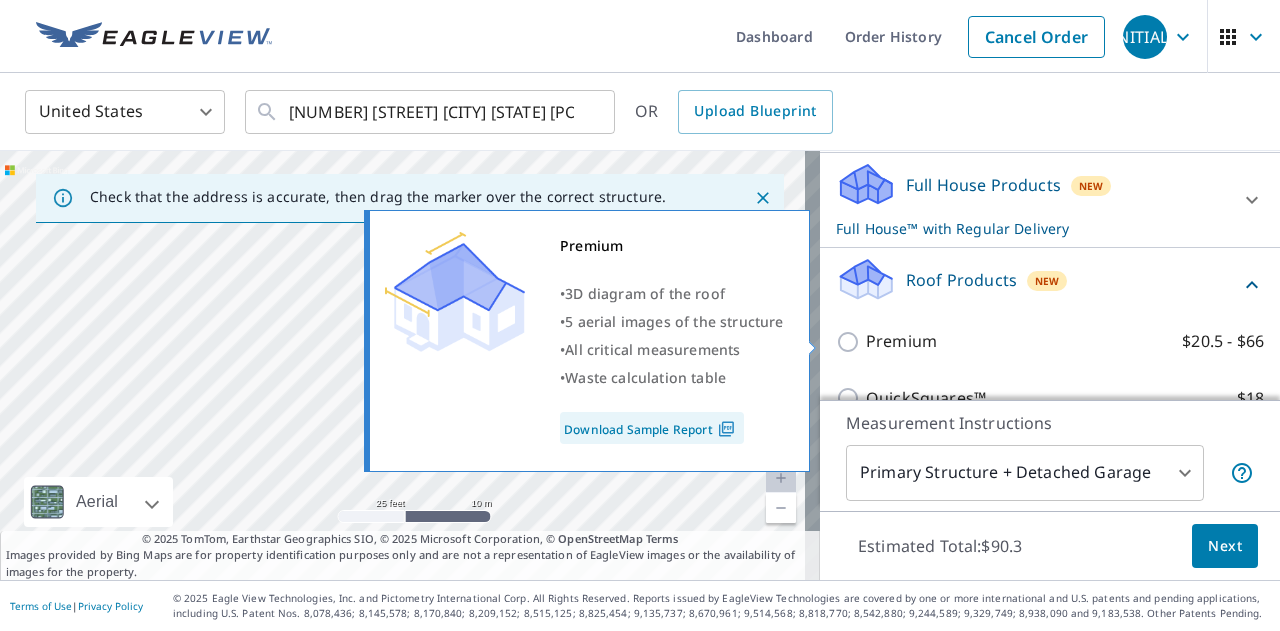 click on "Premium" at bounding box center [901, 341] 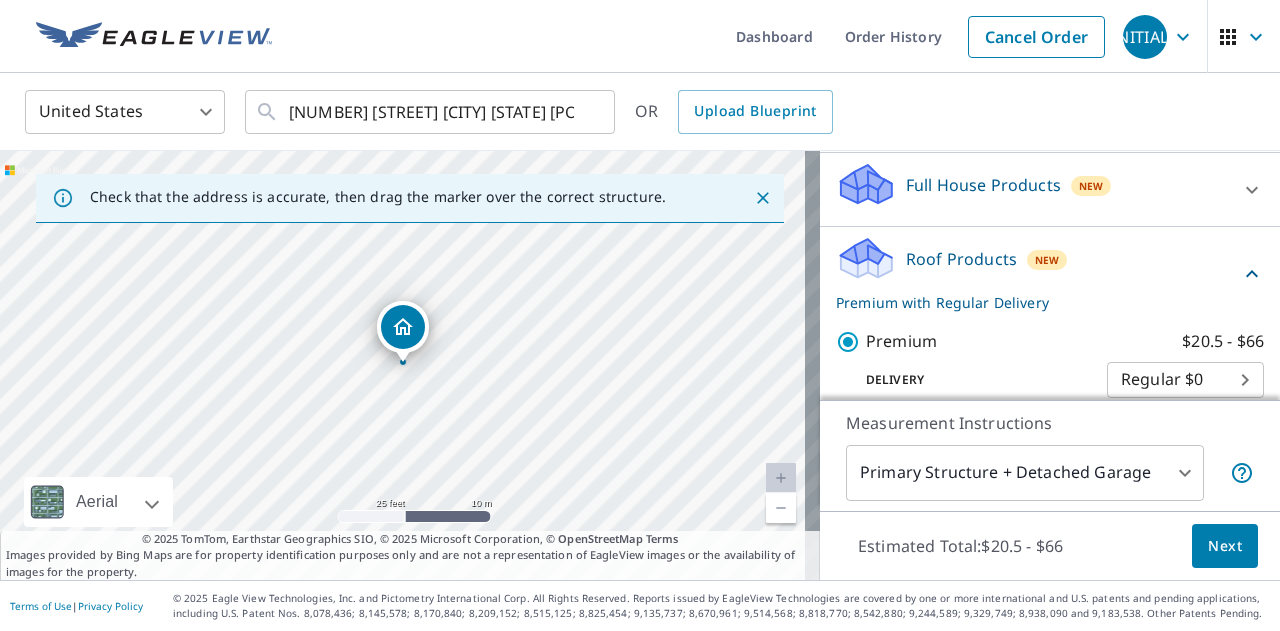 click on "Next" at bounding box center (1225, 546) 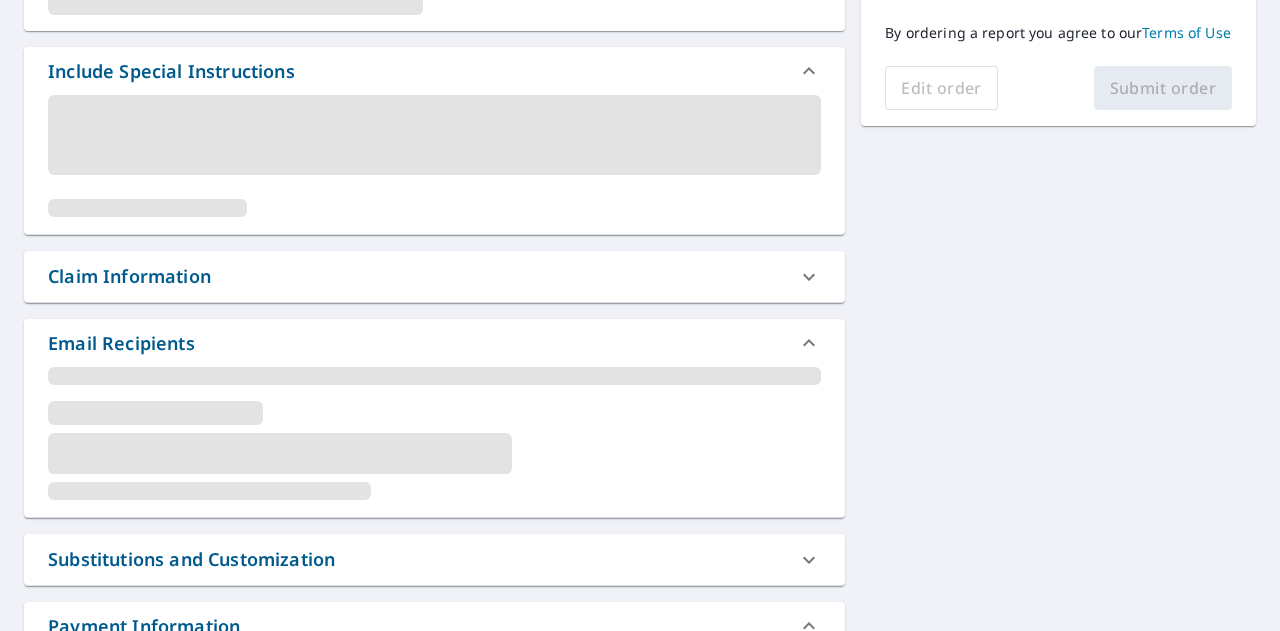 scroll, scrollTop: 635, scrollLeft: 0, axis: vertical 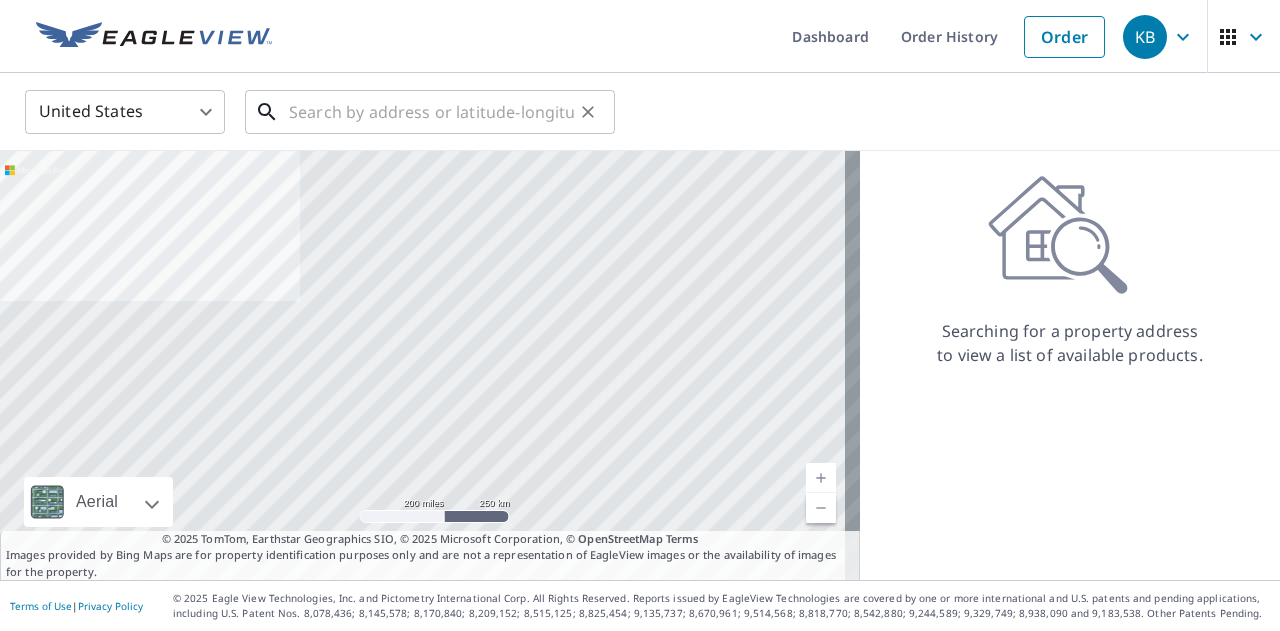click at bounding box center (431, 112) 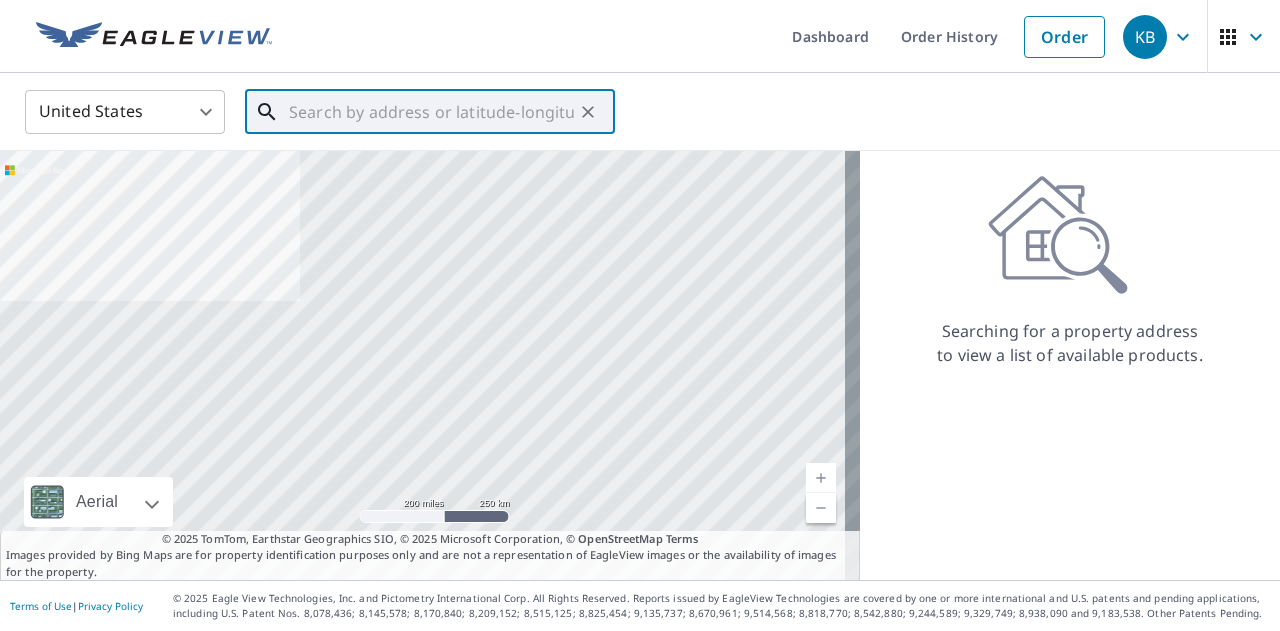 paste on "[NUMBER] [STREET] [CITY] [STATE] [POSTAL_CODE]" 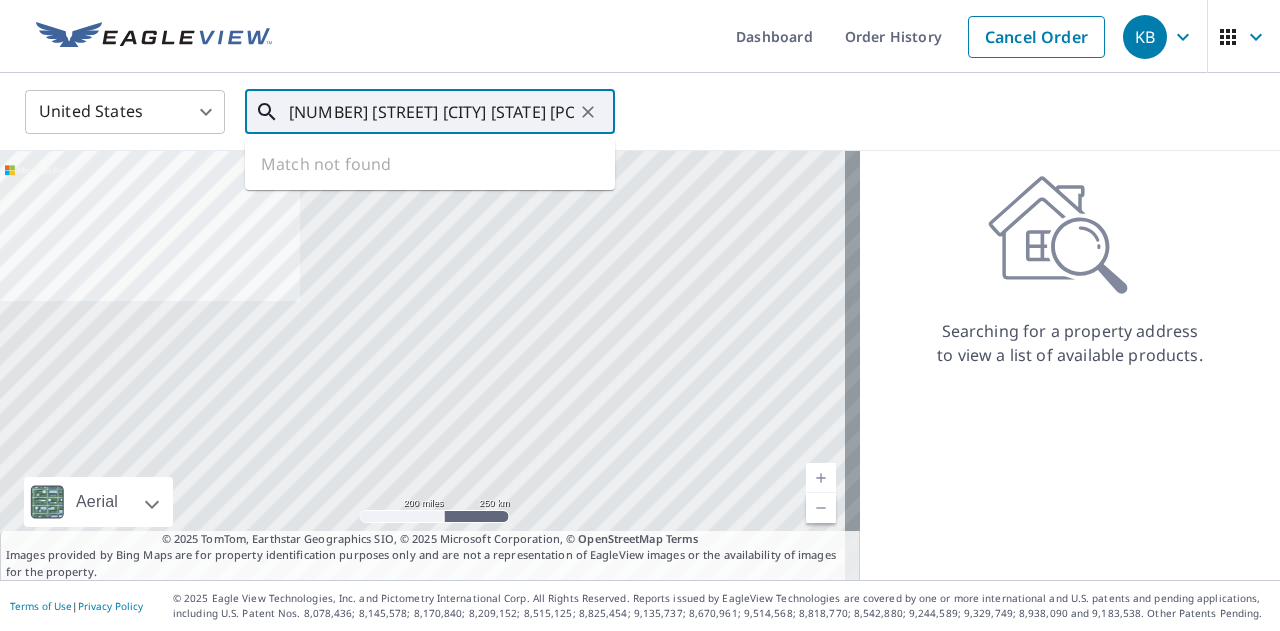 scroll, scrollTop: 0, scrollLeft: 32, axis: horizontal 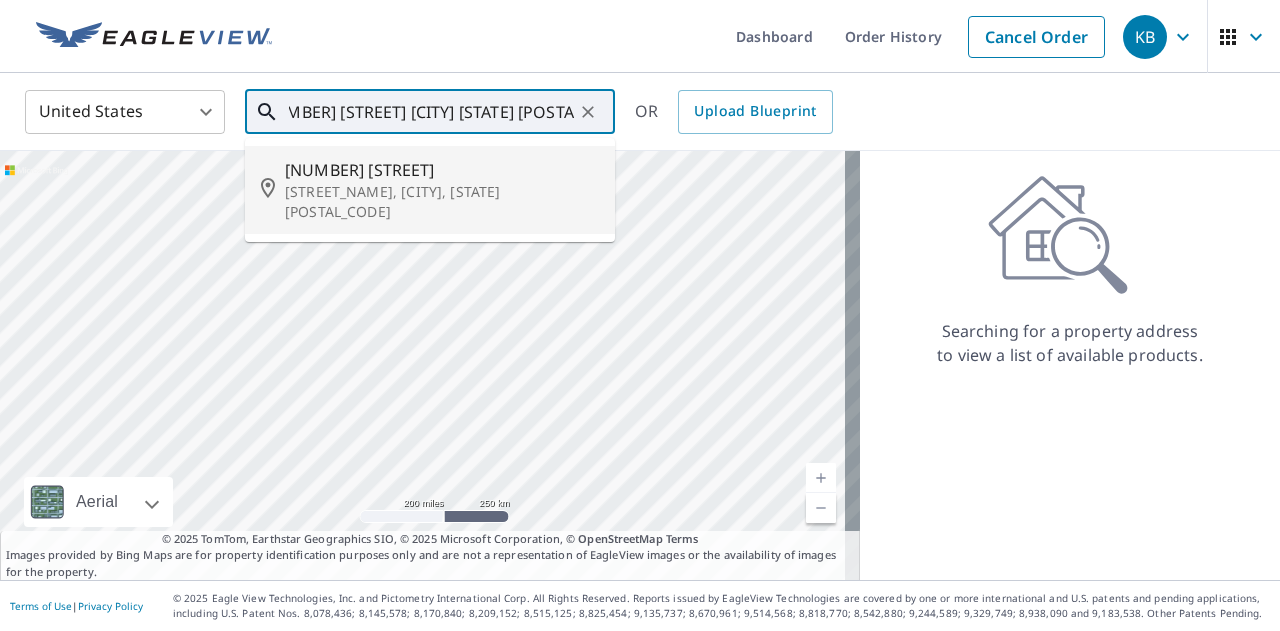 click on "[NUMBER] [STREET]" at bounding box center (442, 170) 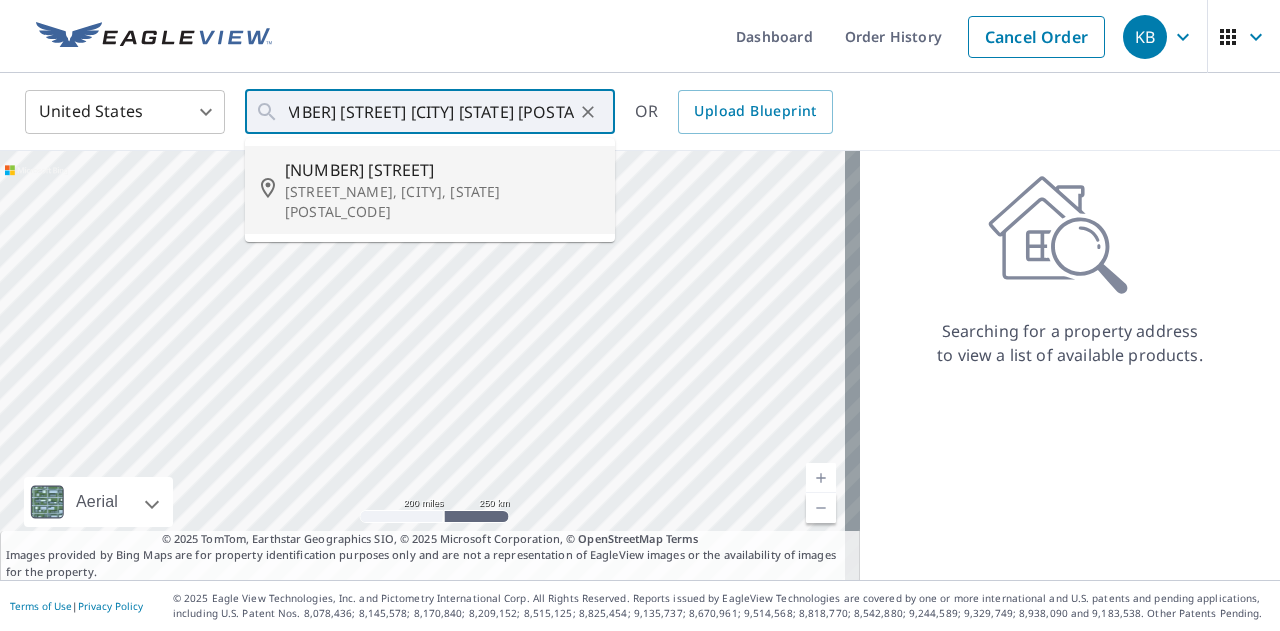 type on "1707 Madison Ave Washington, MO 63090" 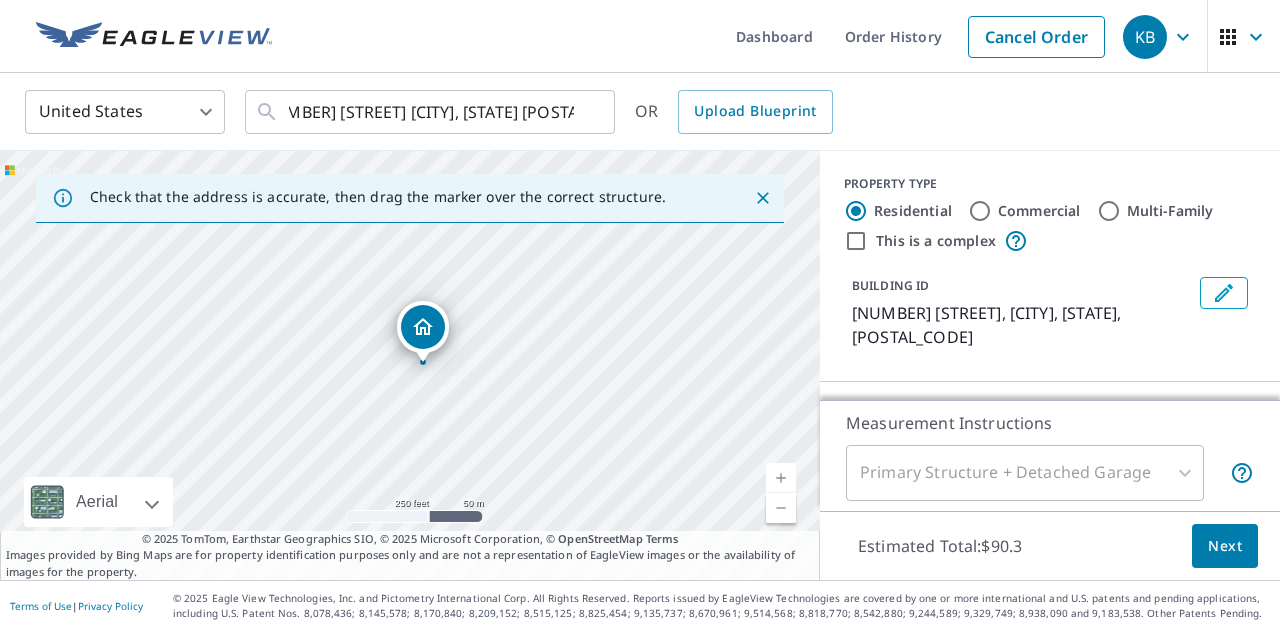 scroll, scrollTop: 0, scrollLeft: 0, axis: both 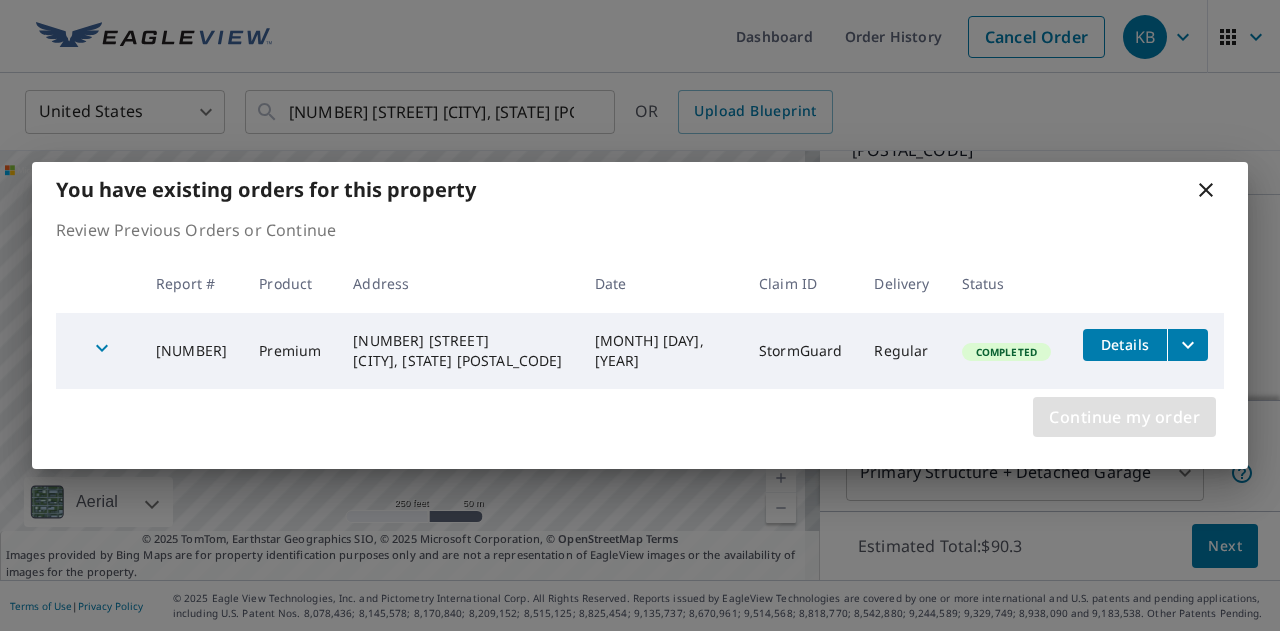 click on "Continue my order" at bounding box center (1124, 417) 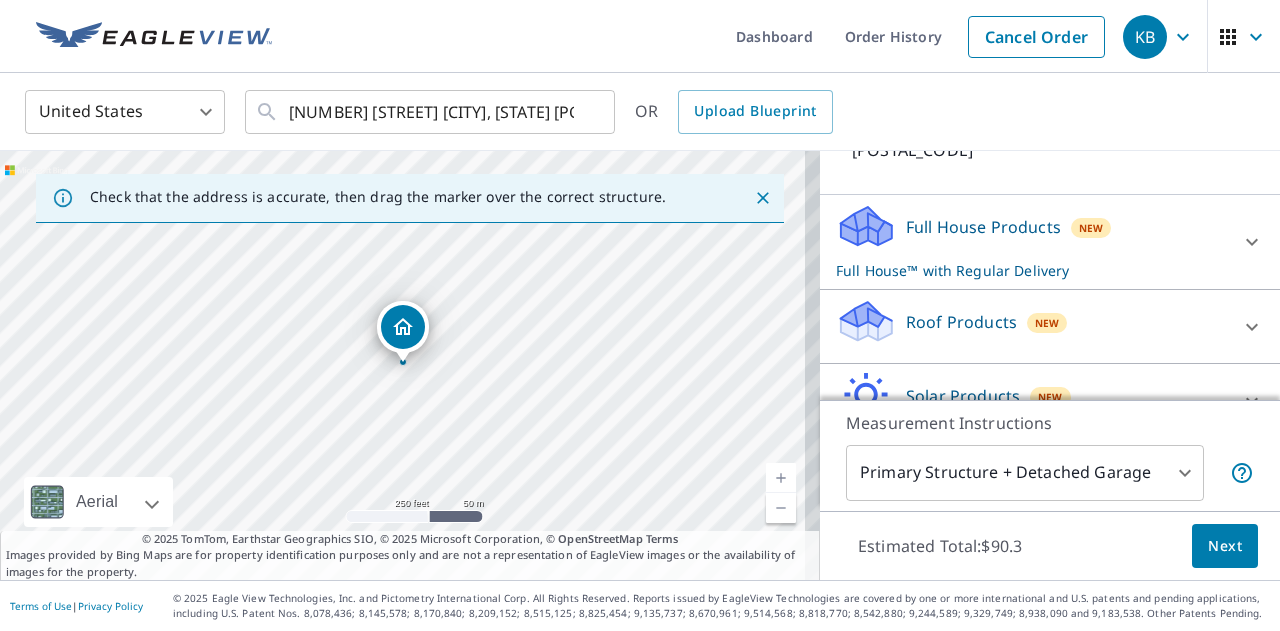 click on "Roof Products" at bounding box center (961, 322) 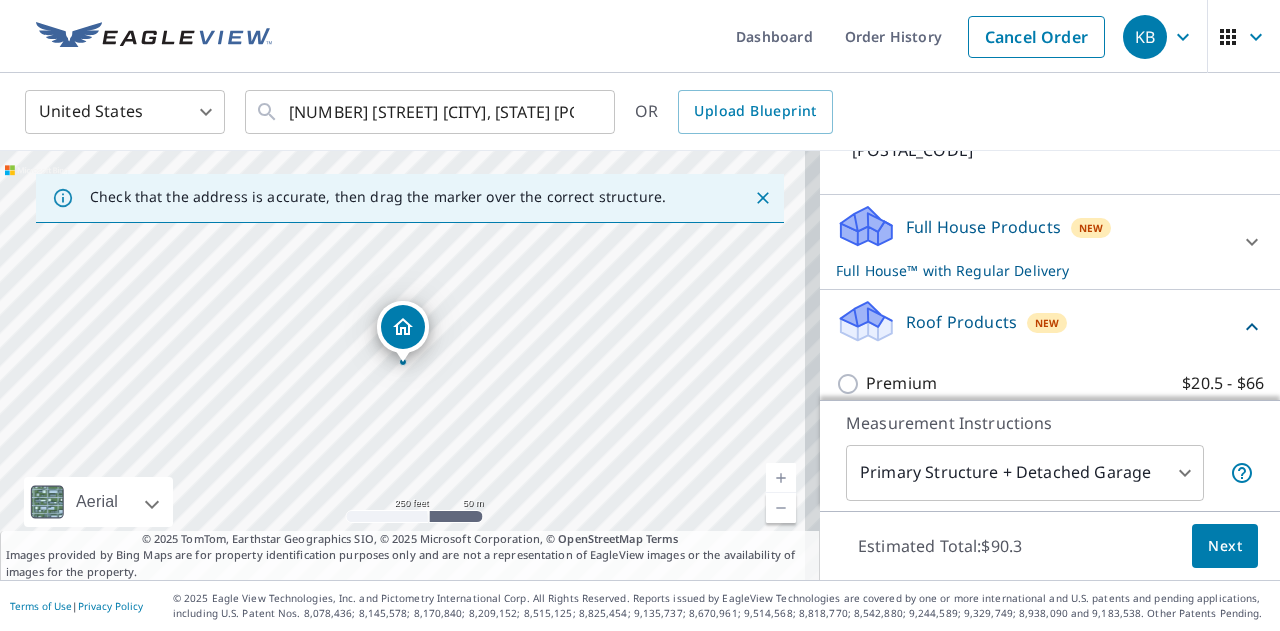 click on "Premium" at bounding box center [901, 383] 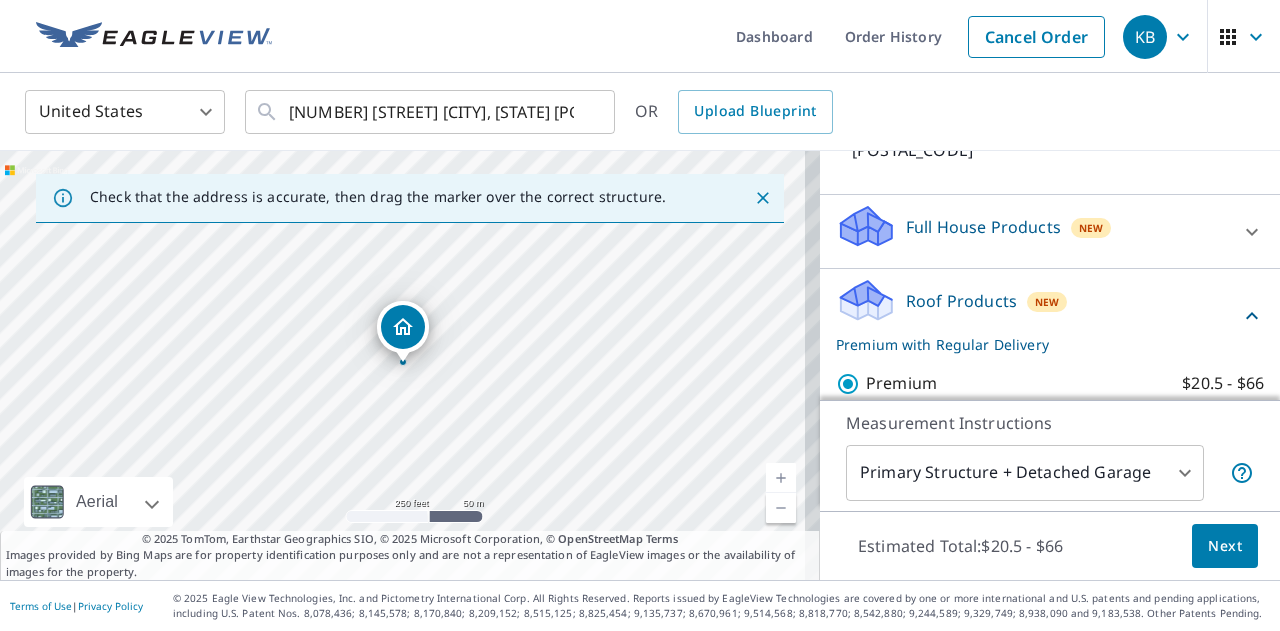 click on "Next" at bounding box center [1225, 546] 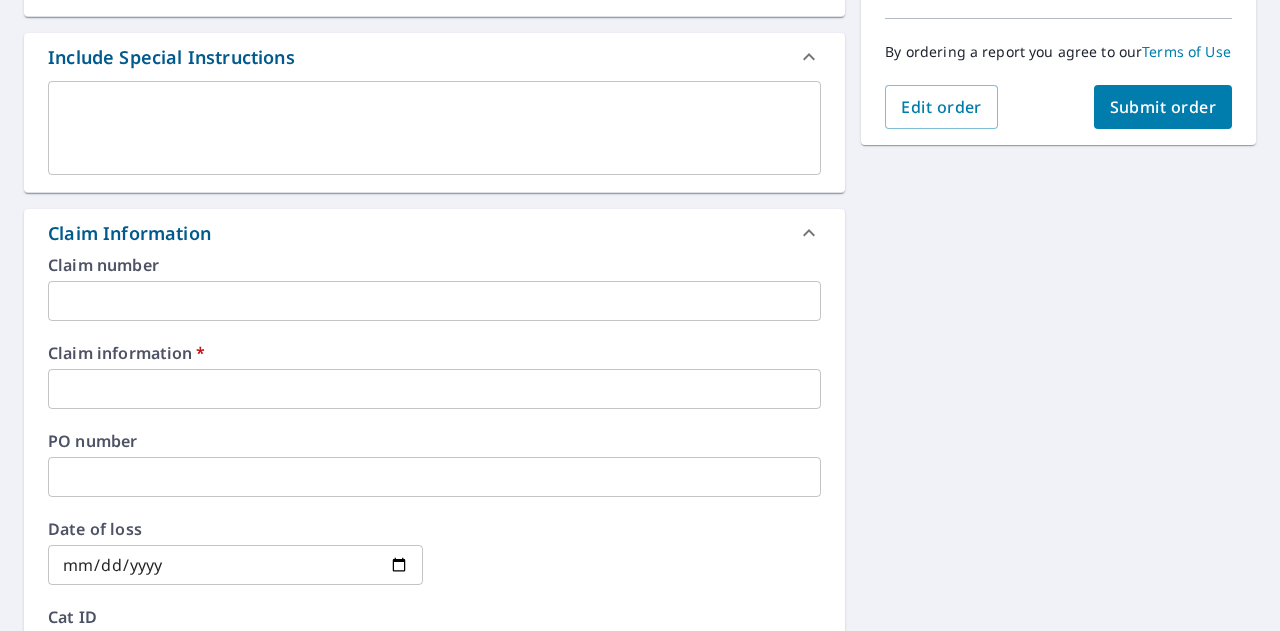 scroll, scrollTop: 520, scrollLeft: 0, axis: vertical 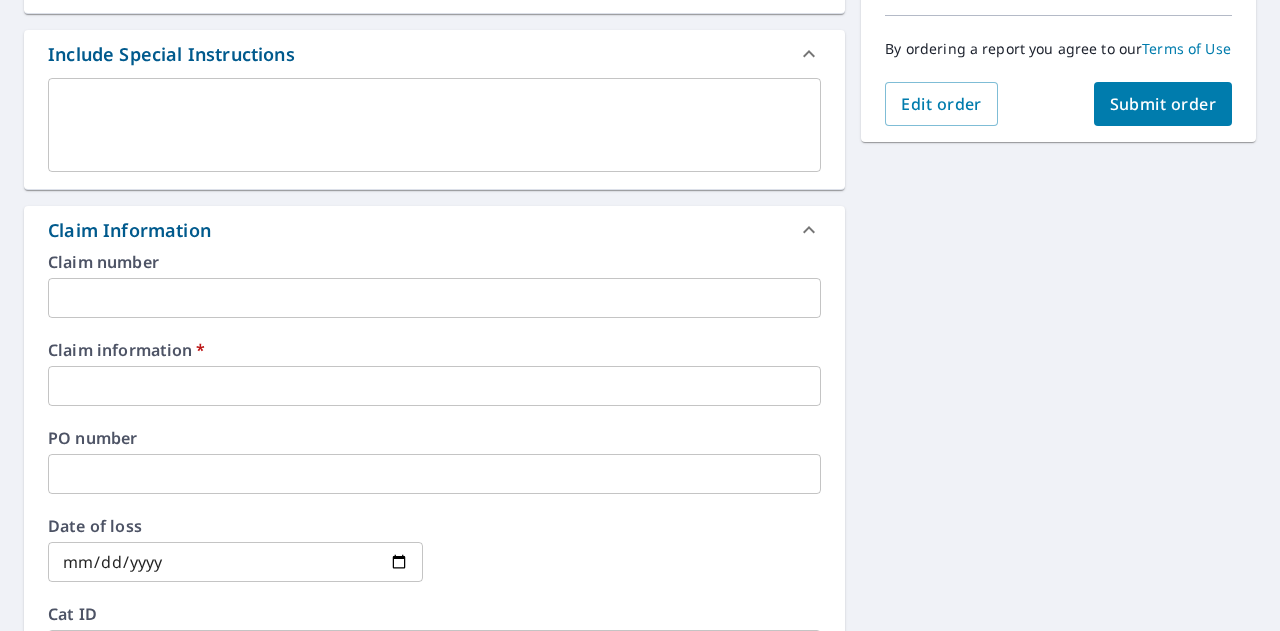 click at bounding box center (434, 386) 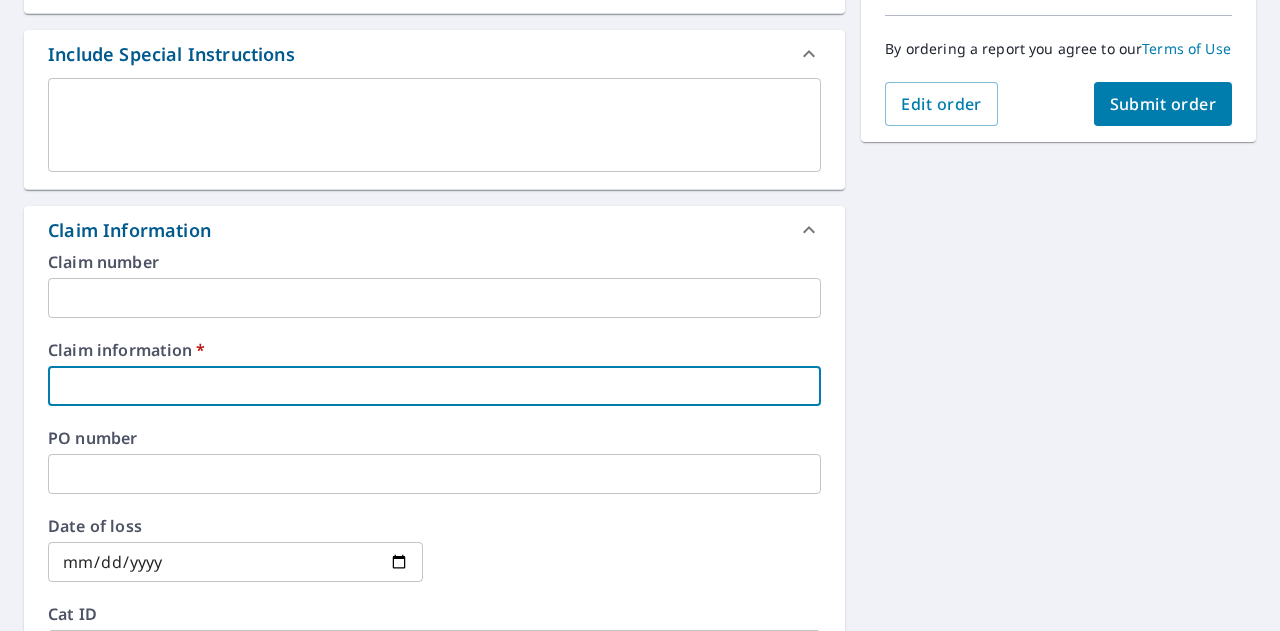 type on "9" 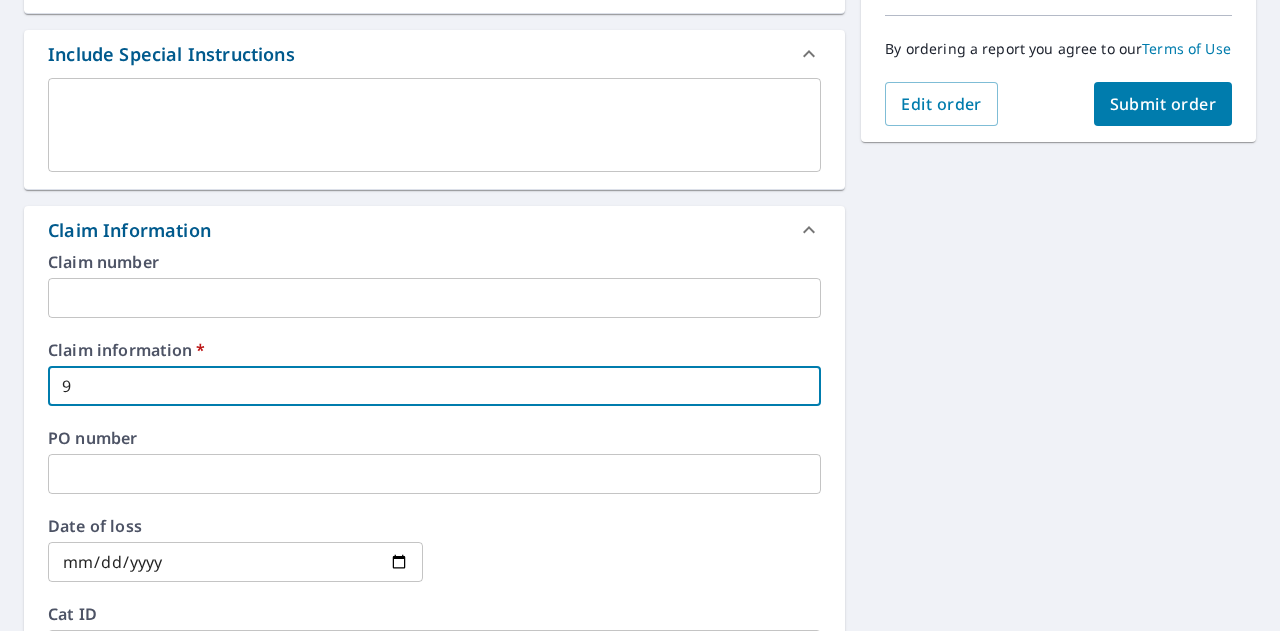 type on "91" 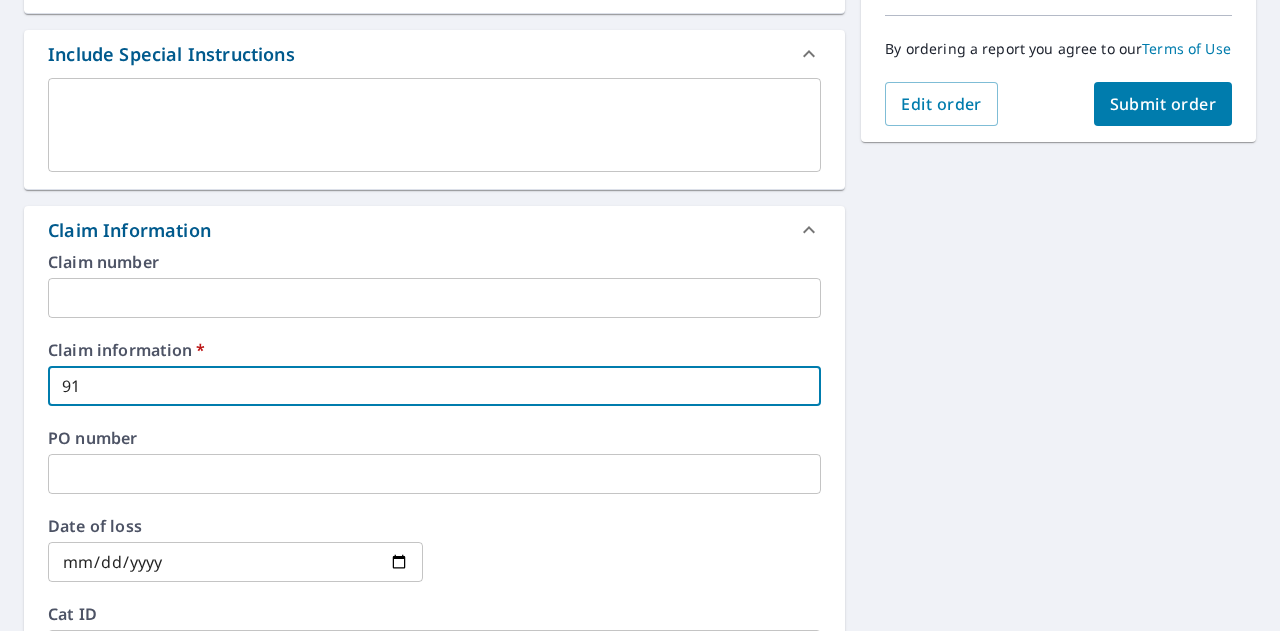 type on "[NUMBER]" 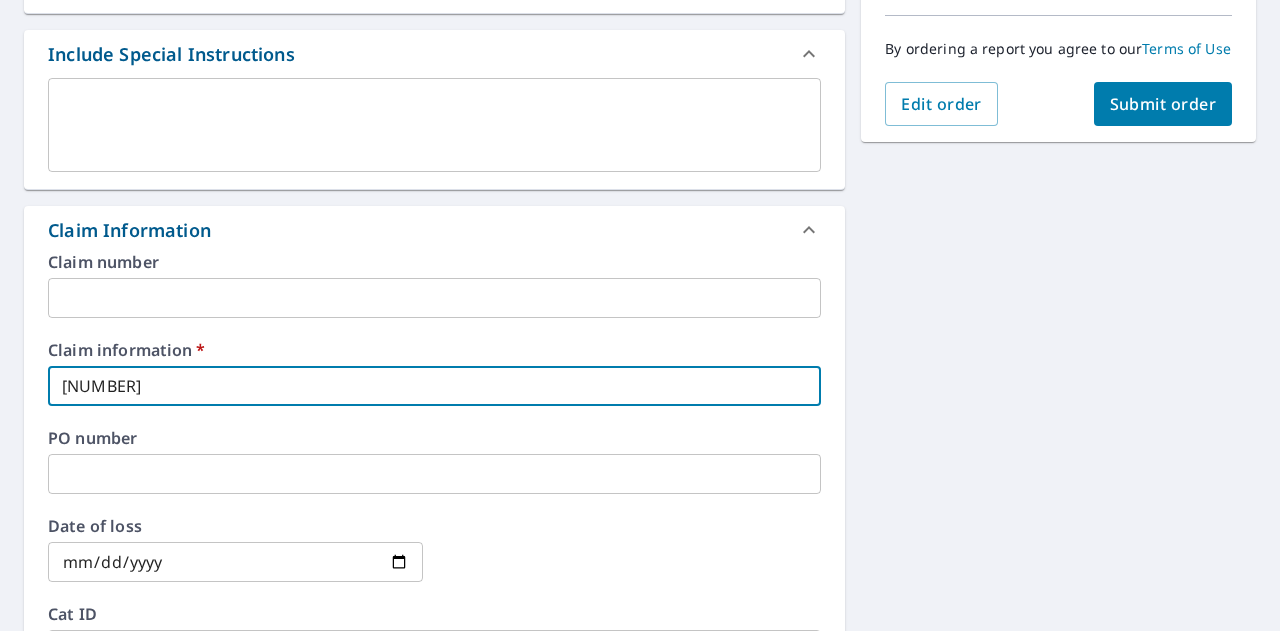 type on "[NUMBER]" 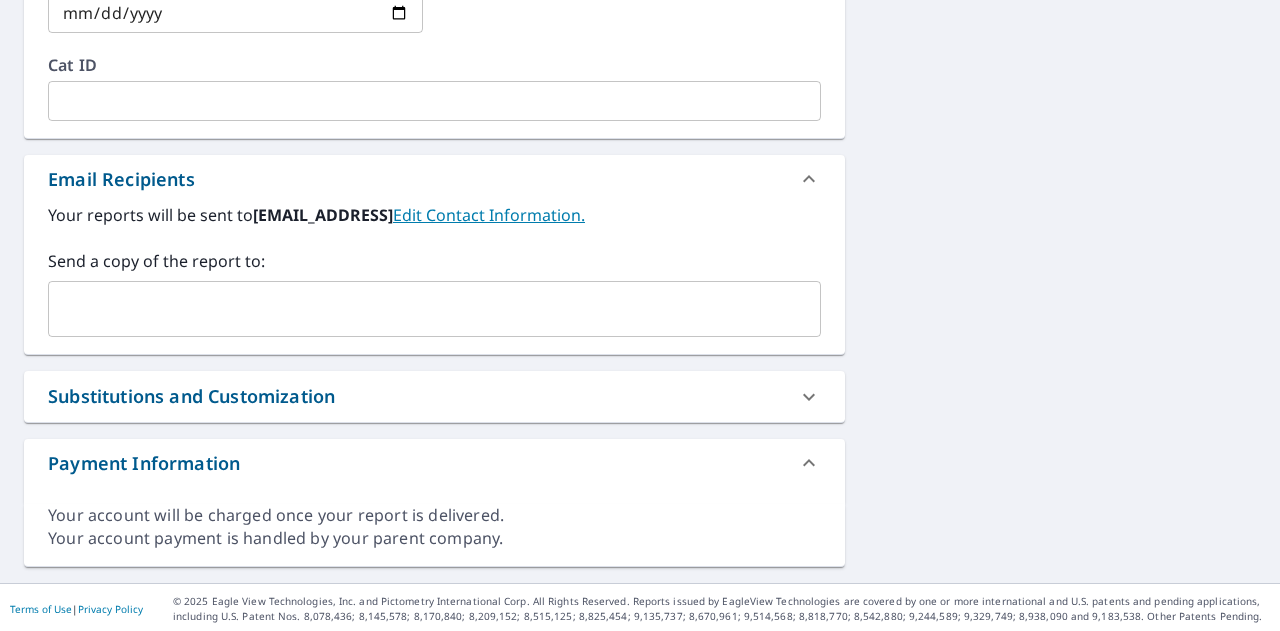 click on "​" at bounding box center (434, 309) 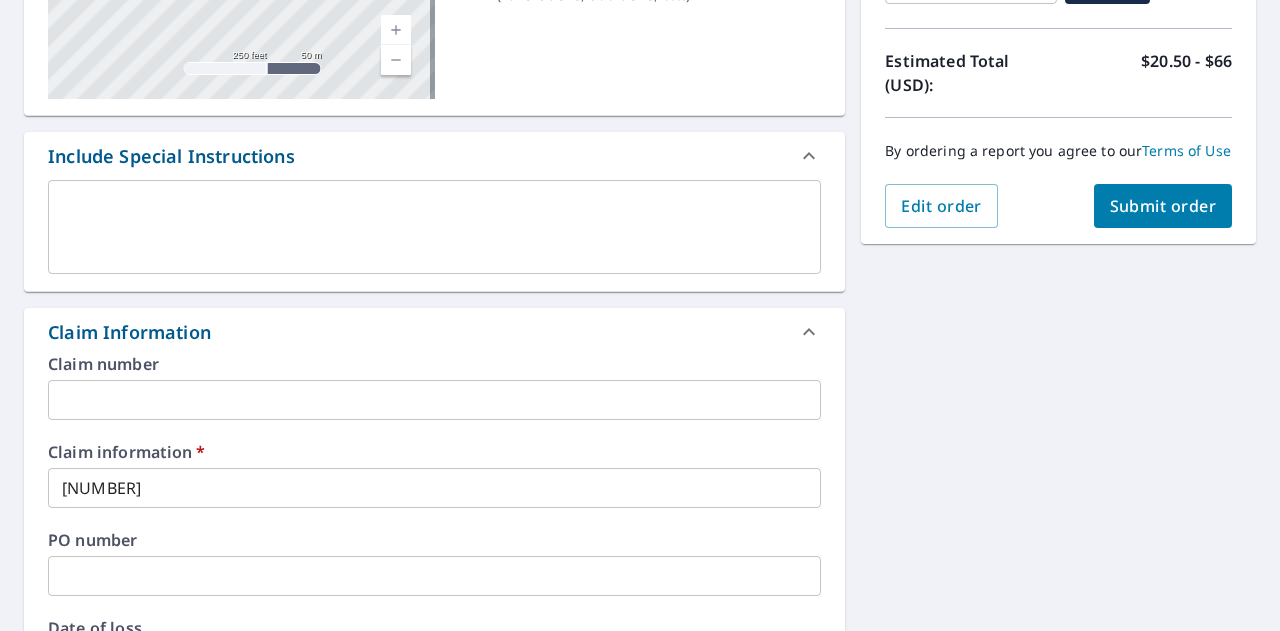 scroll, scrollTop: 355, scrollLeft: 0, axis: vertical 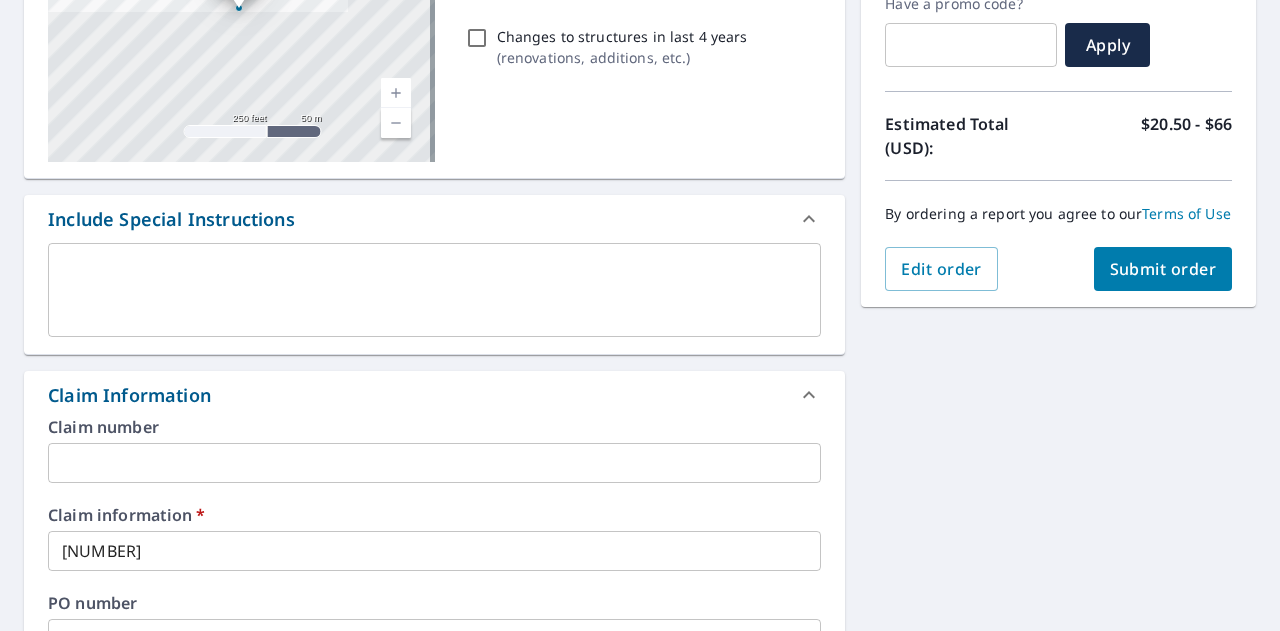 type on "[EMAIL]" 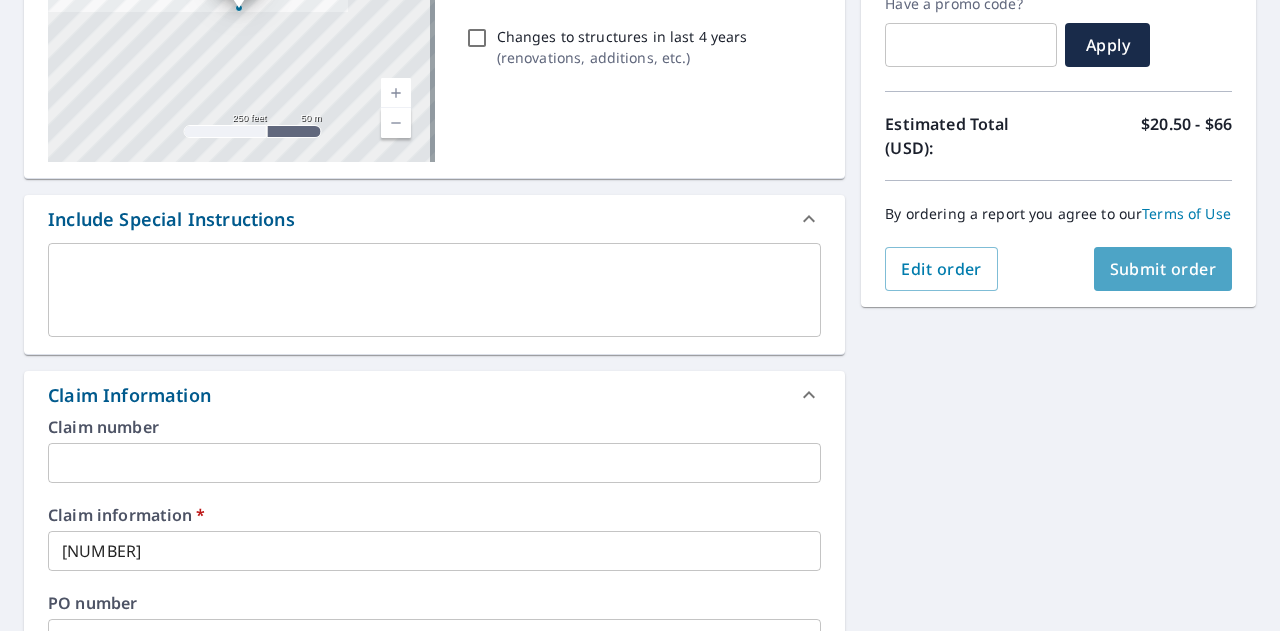 click on "Submit order" at bounding box center [1163, 269] 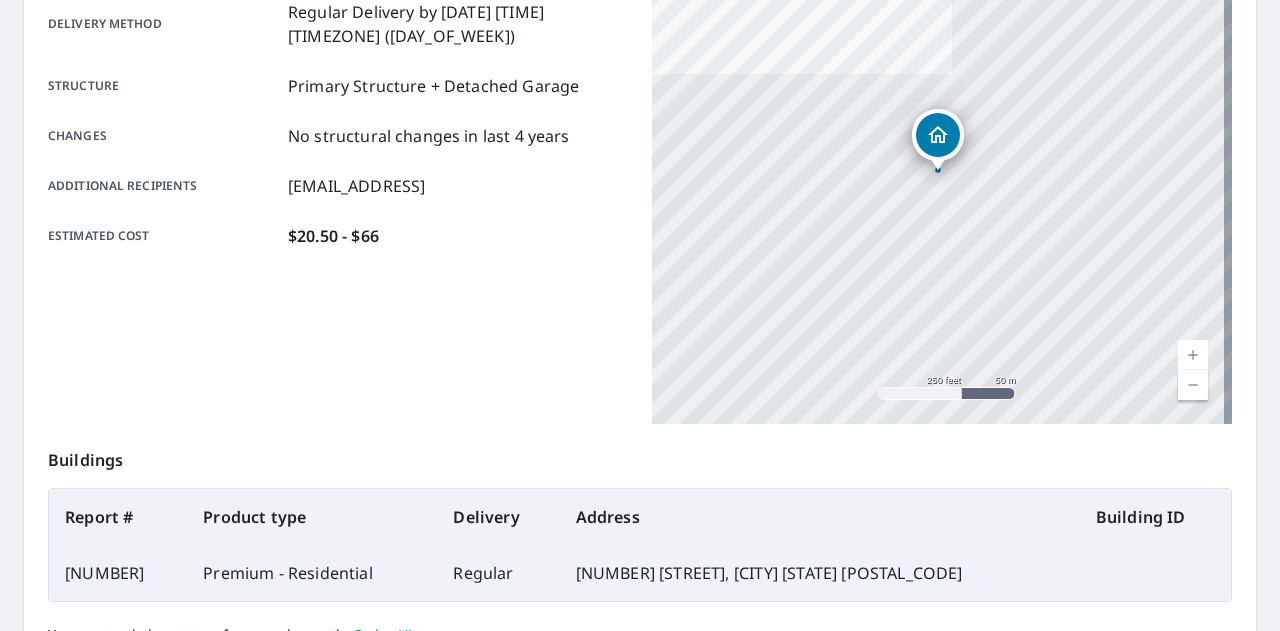 scroll, scrollTop: 544, scrollLeft: 0, axis: vertical 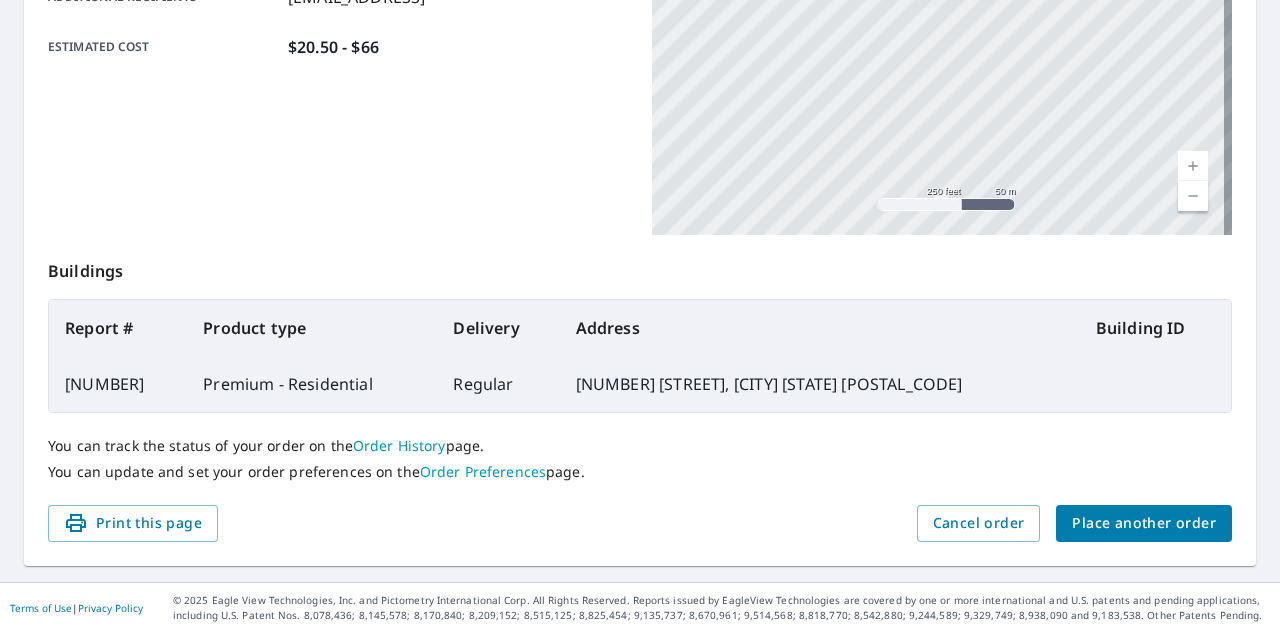 click on "Order details Product type Premium - Residential Delivery method Regular Delivery by 8/6/2025 5:45 PM PT (Wednesday) Structure Primary Structure + Detached Garage Changes No structural changes in last 4 years Additional recipients collin.stallworth@qxo.com Estimated cost $20.50  -  $66 1707 Madison Ave Washington, MO 63090 Aerial Road A standard road map Aerial A detailed look from above Labels Labels 250 feet 50 m © 2025 TomTom, © Vexcel Imaging, © 2025 Microsoft Corporation,  © OpenStreetMap Terms Buildings Report # Product type Delivery Address Building ID 66809194 Premium - Residential Regular 1707 Madison Ave, Washington MO 63090 You can track the status of your order on the  Order History  page. You can update and set your order preferences on the  Order Preferences  page. Print this page Cancel order Place another order" at bounding box center (640, 111) 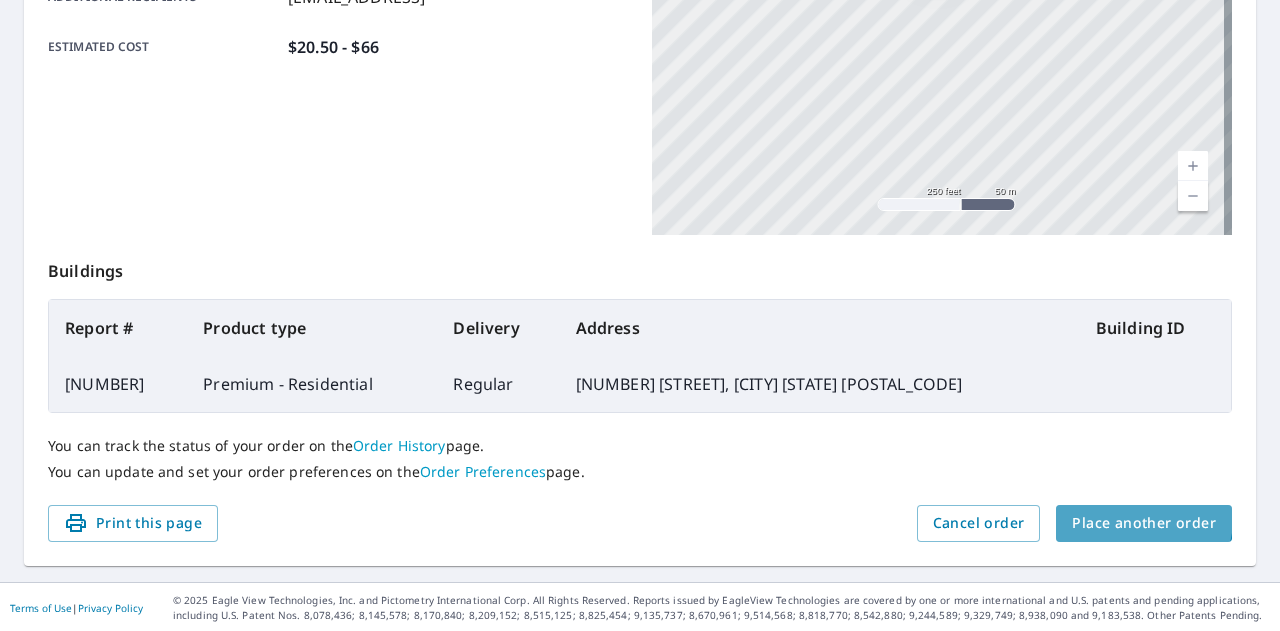 click on "Place another order" at bounding box center (1144, 523) 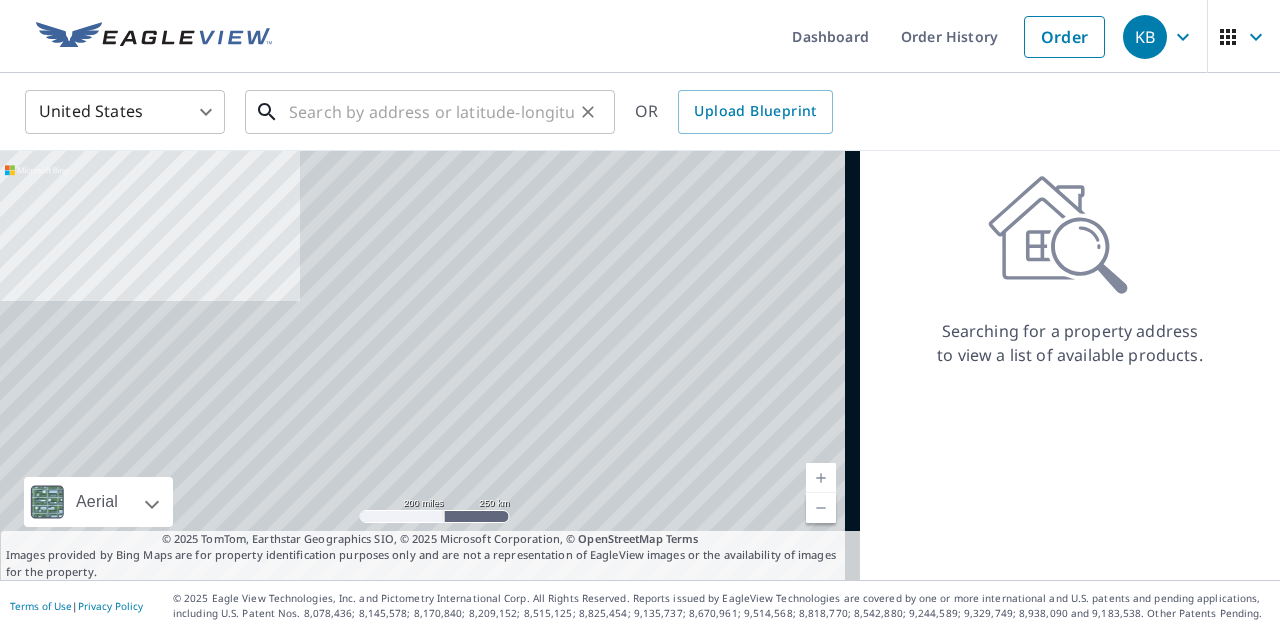 click at bounding box center [431, 112] 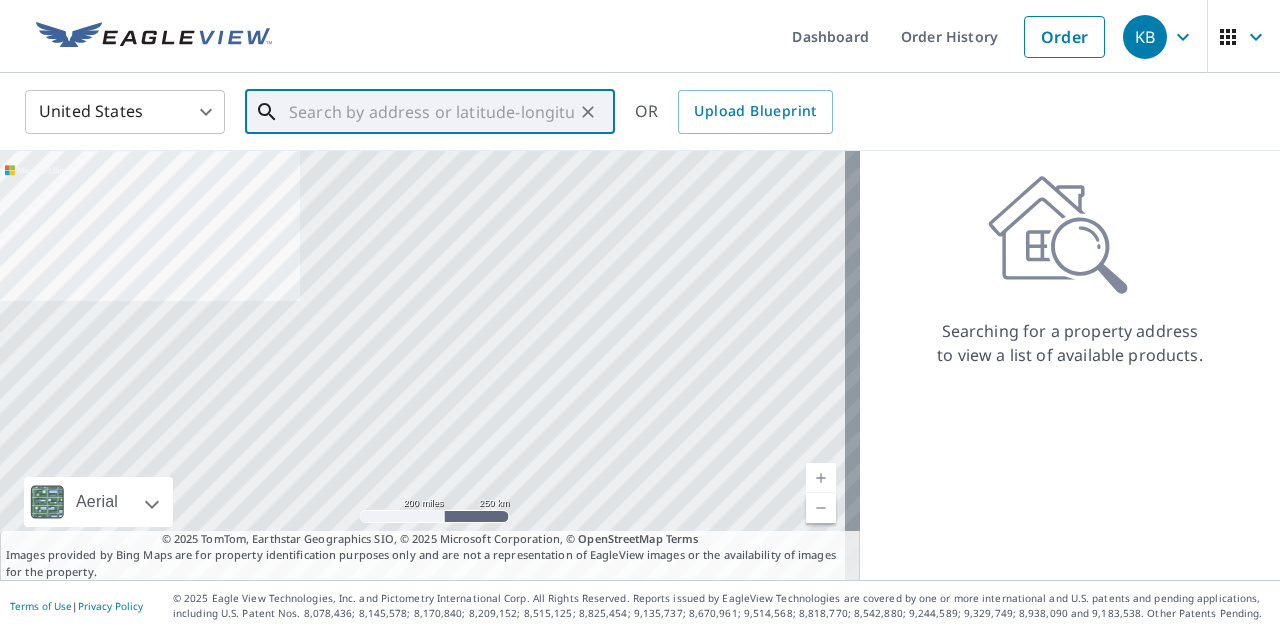 paste on "10630 Scotland Dr, St. Louis, MO 63114" 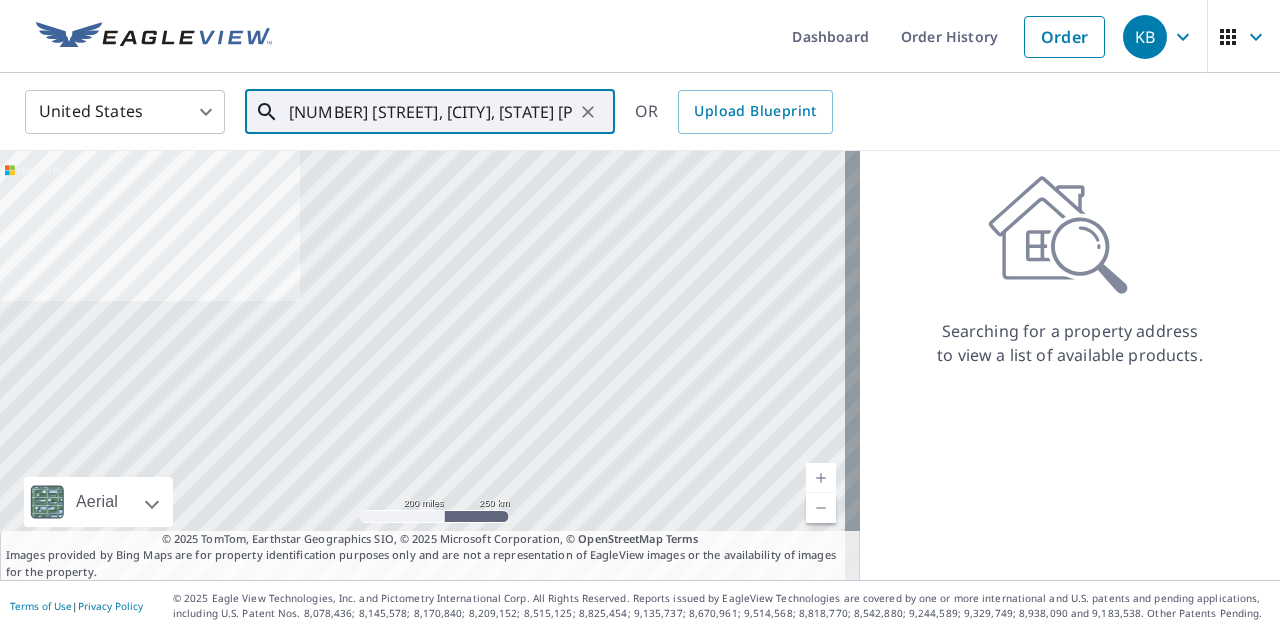 scroll, scrollTop: 0, scrollLeft: 11, axis: horizontal 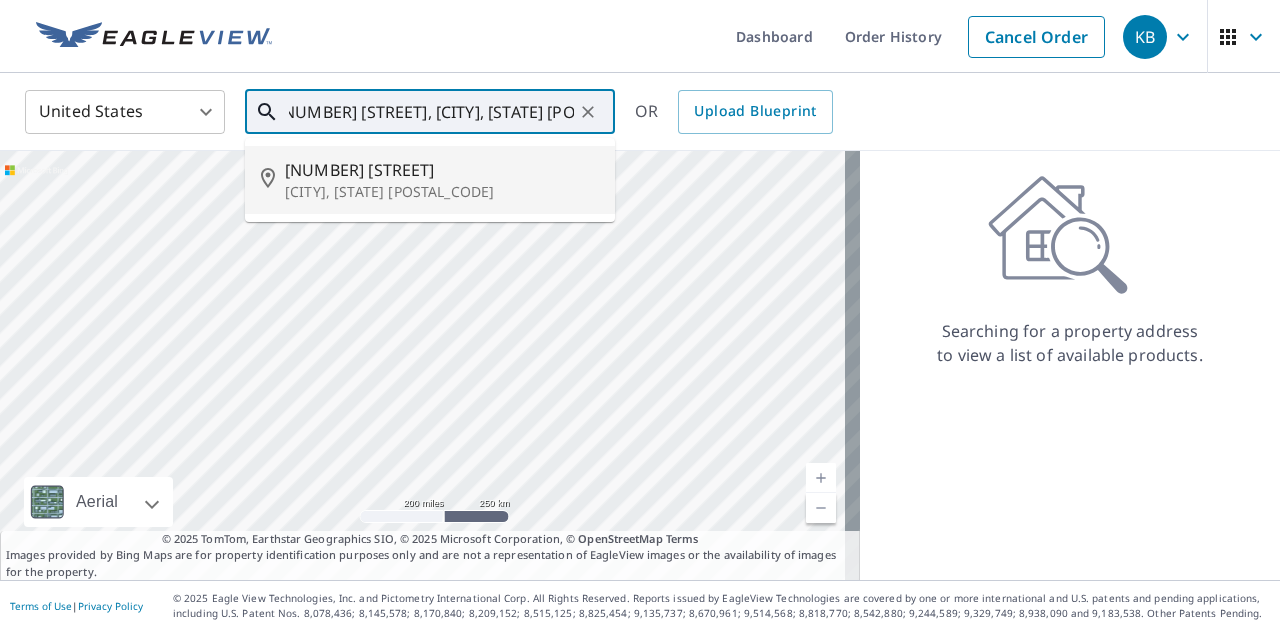 click on "Saint Louis, MO 63114" at bounding box center (442, 192) 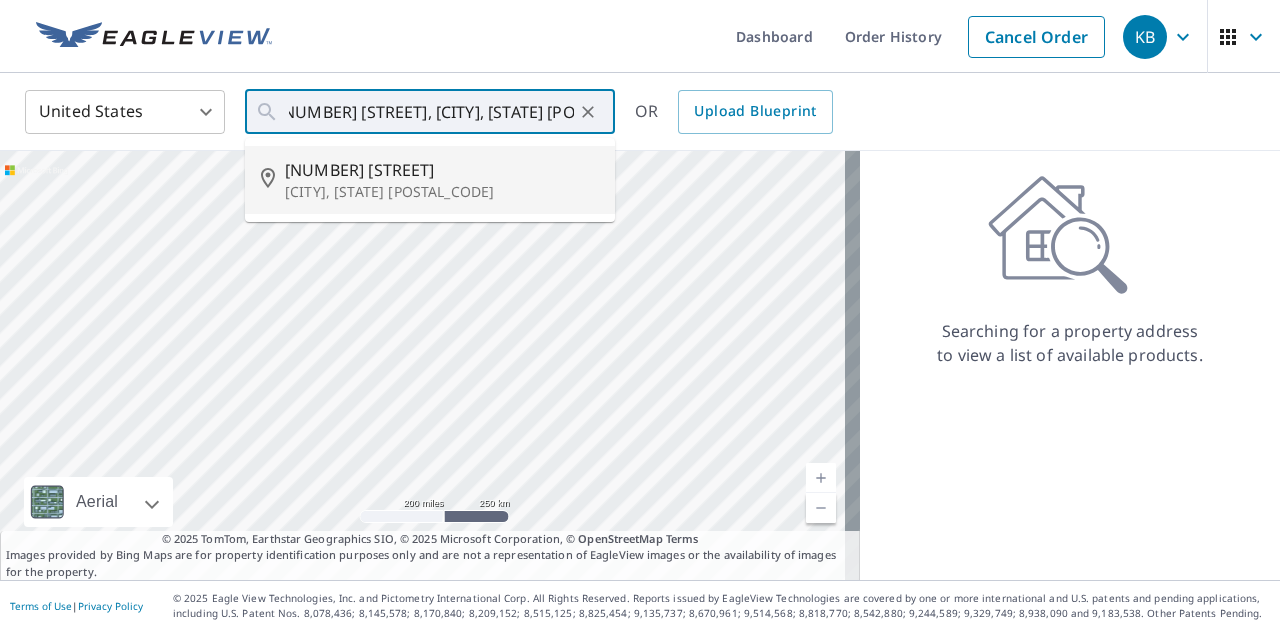 type on "10630 Scotland Dr Saint Louis, MO 63114" 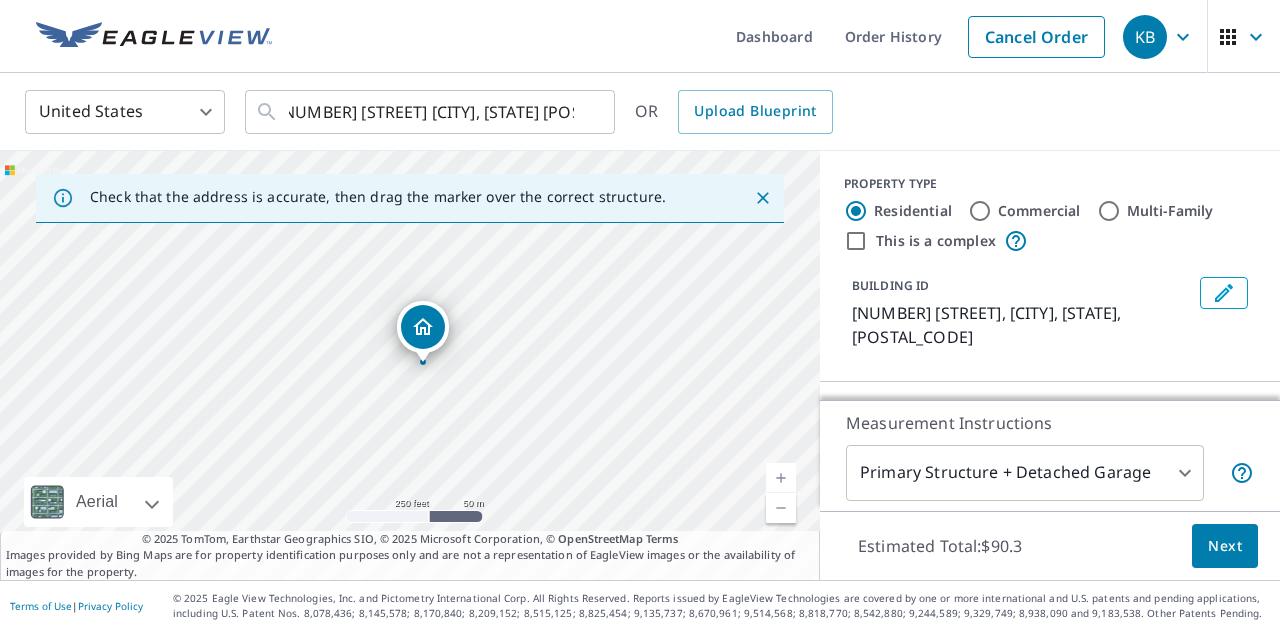 scroll, scrollTop: 0, scrollLeft: 0, axis: both 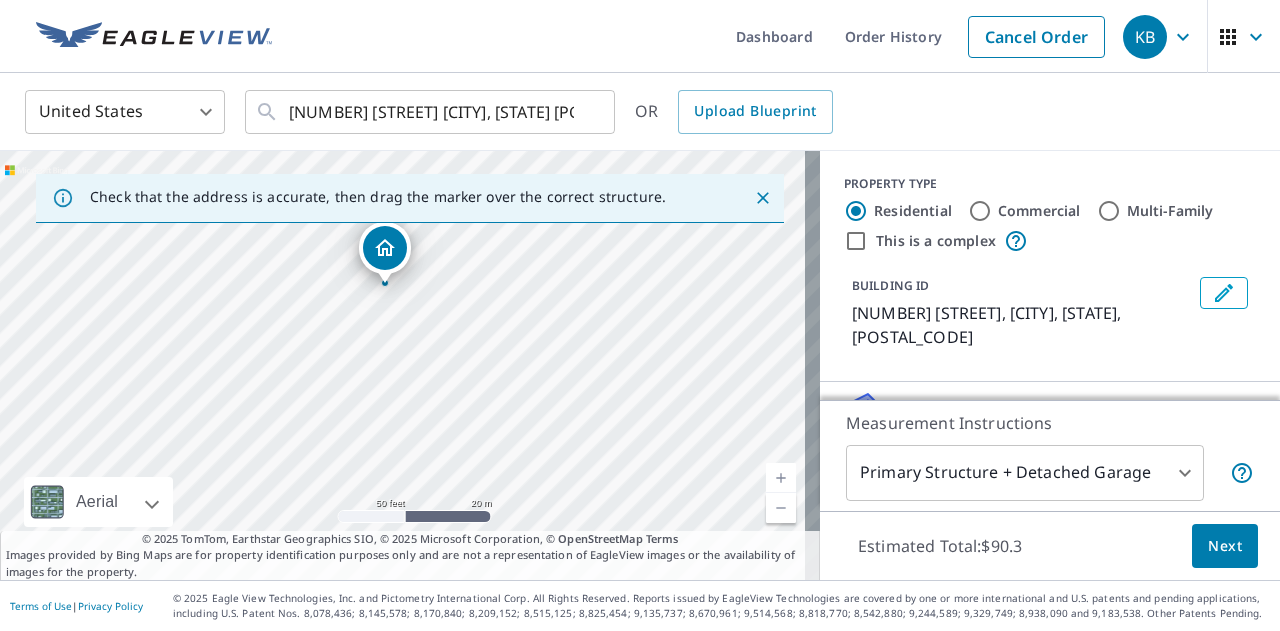 drag, startPoint x: 411, startPoint y: 349, endPoint x: 410, endPoint y: 437, distance: 88.005684 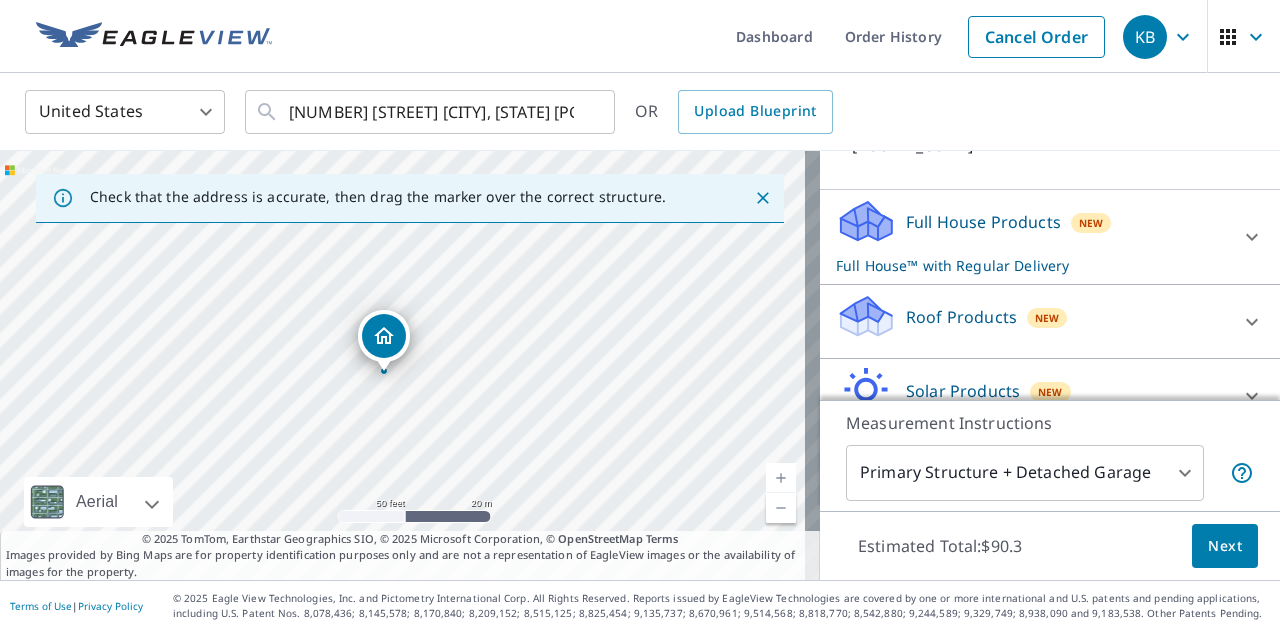 scroll, scrollTop: 191, scrollLeft: 0, axis: vertical 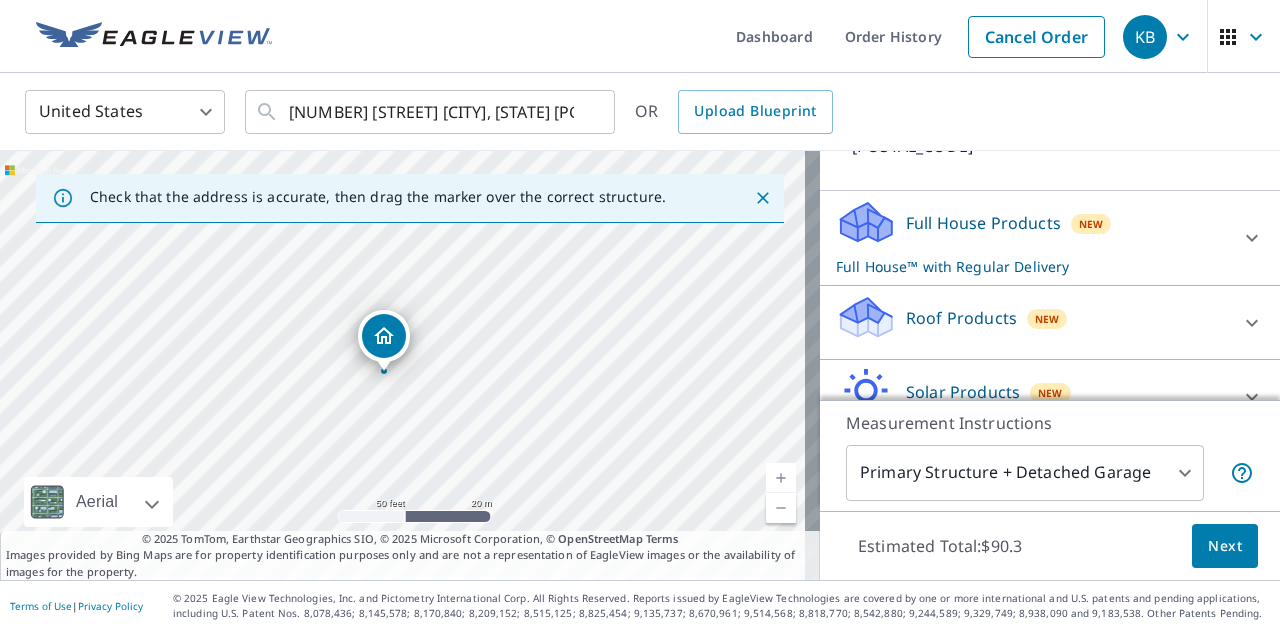 click on "Roof Products" at bounding box center (961, 318) 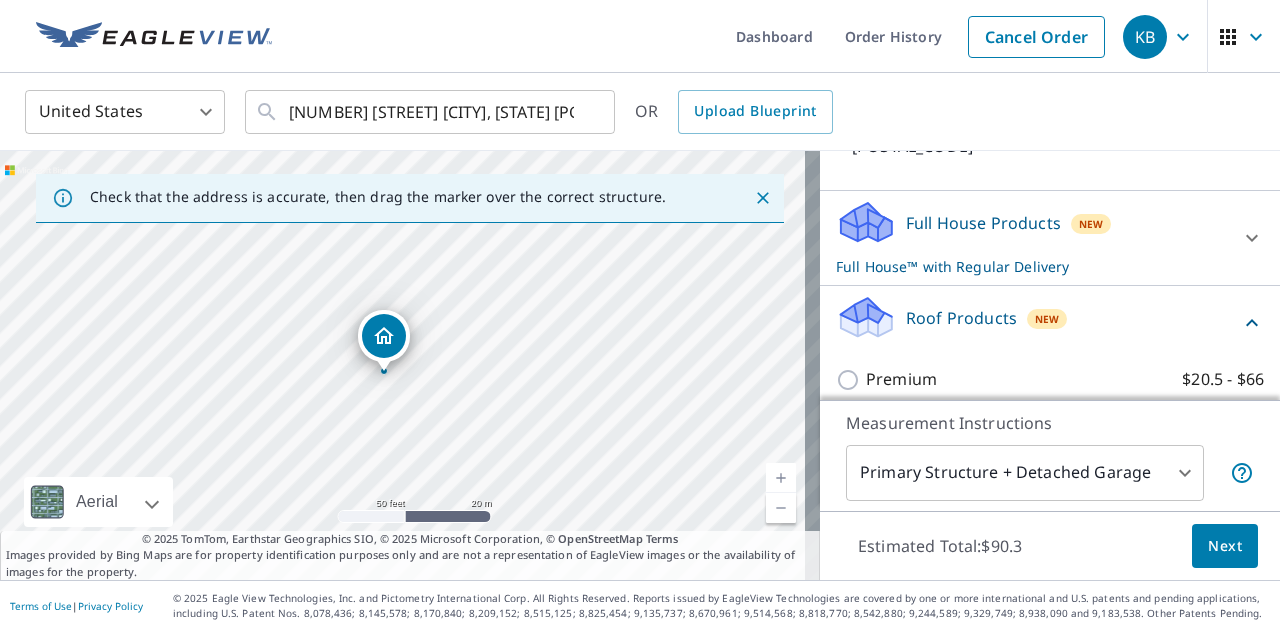 click on "Premium" at bounding box center [901, 379] 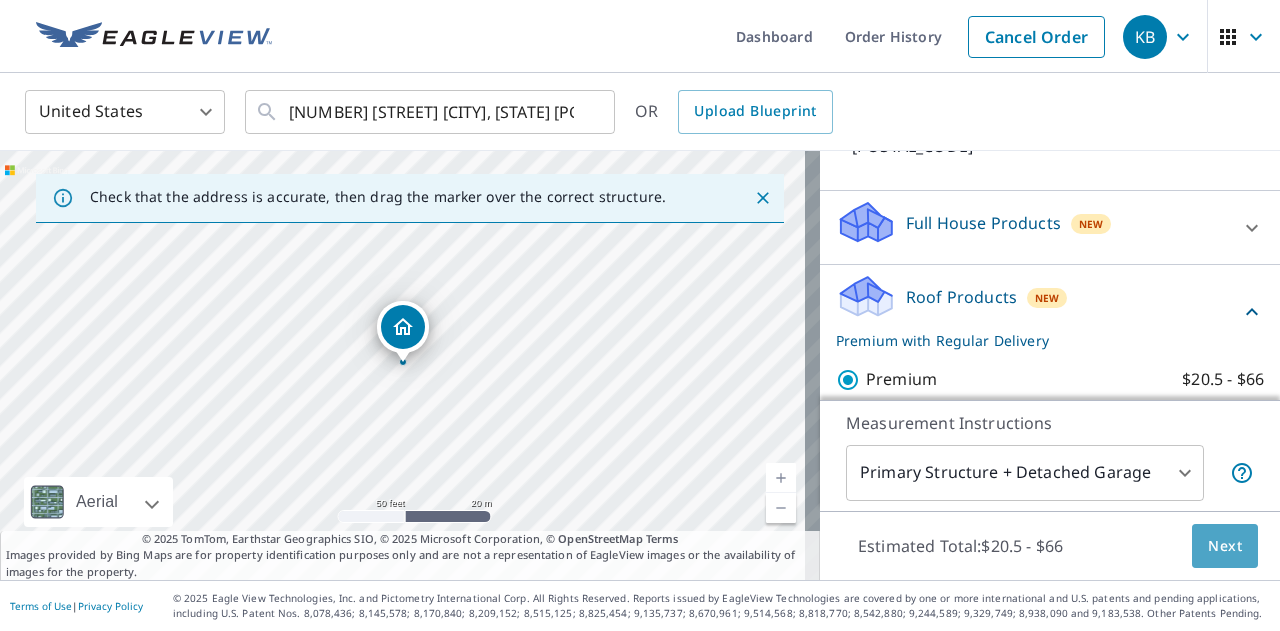 click on "Next" at bounding box center (1225, 546) 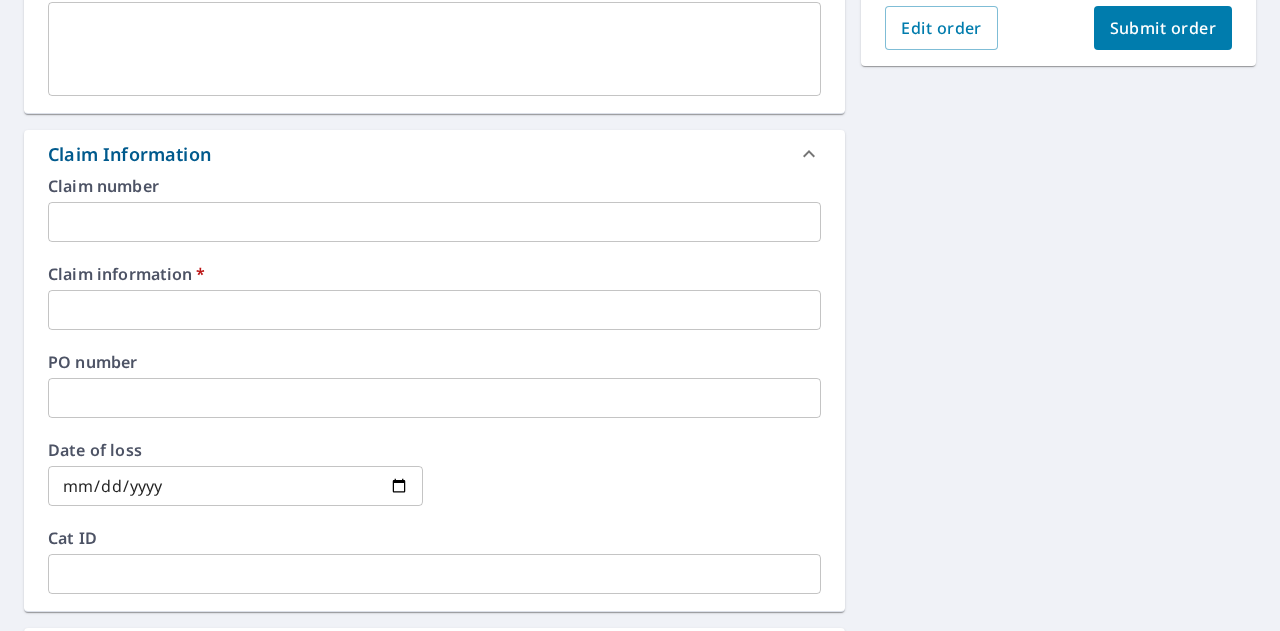 scroll, scrollTop: 617, scrollLeft: 0, axis: vertical 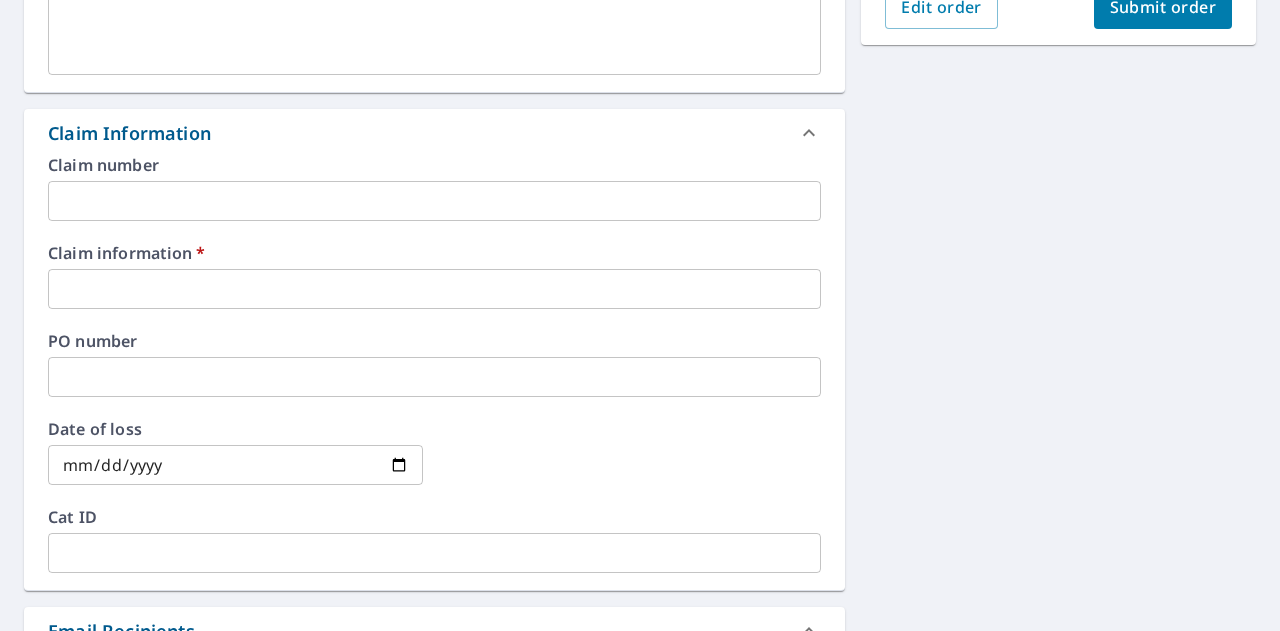 click at bounding box center [434, 289] 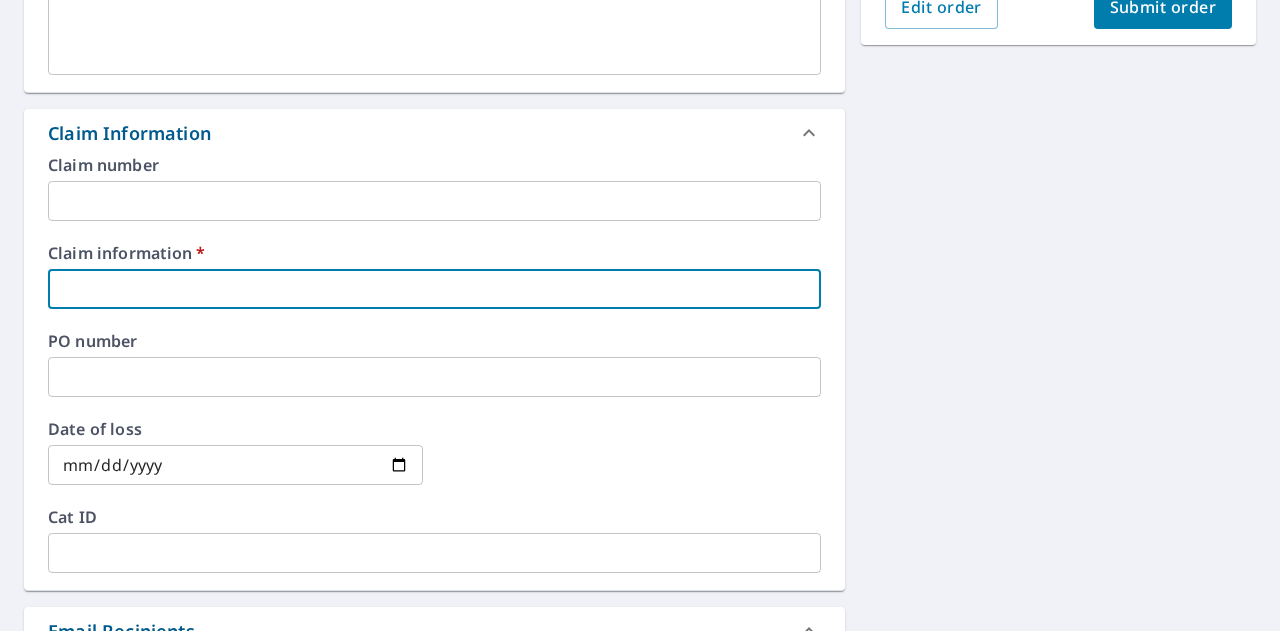type on "9" 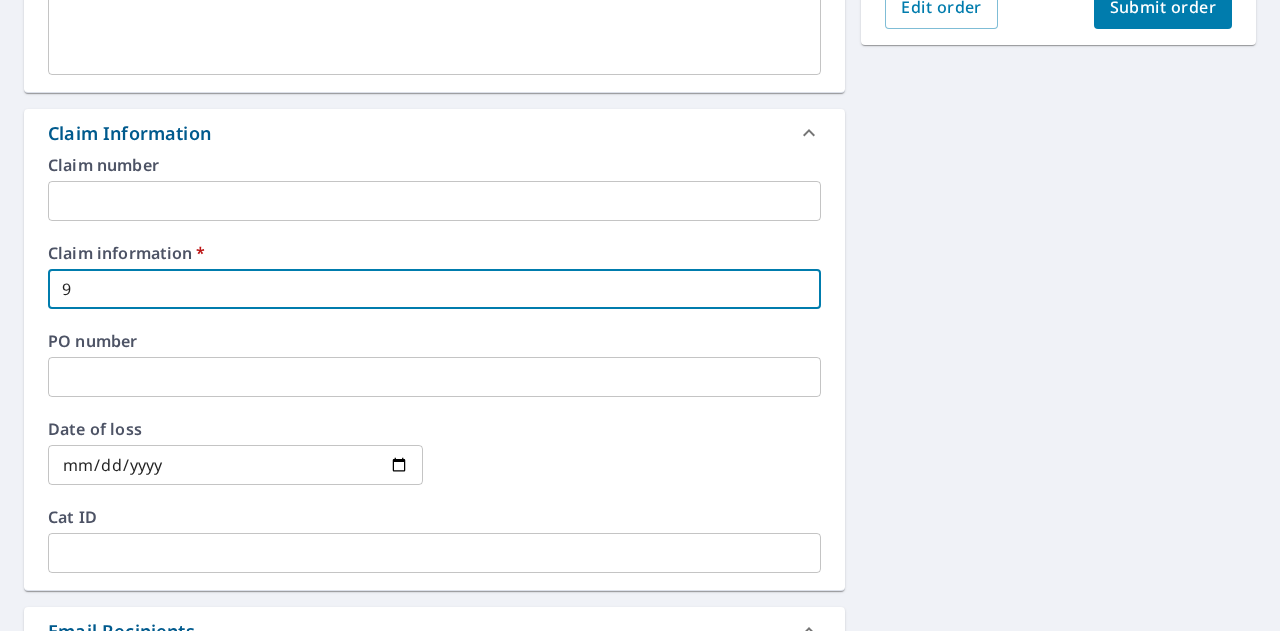 type on "91" 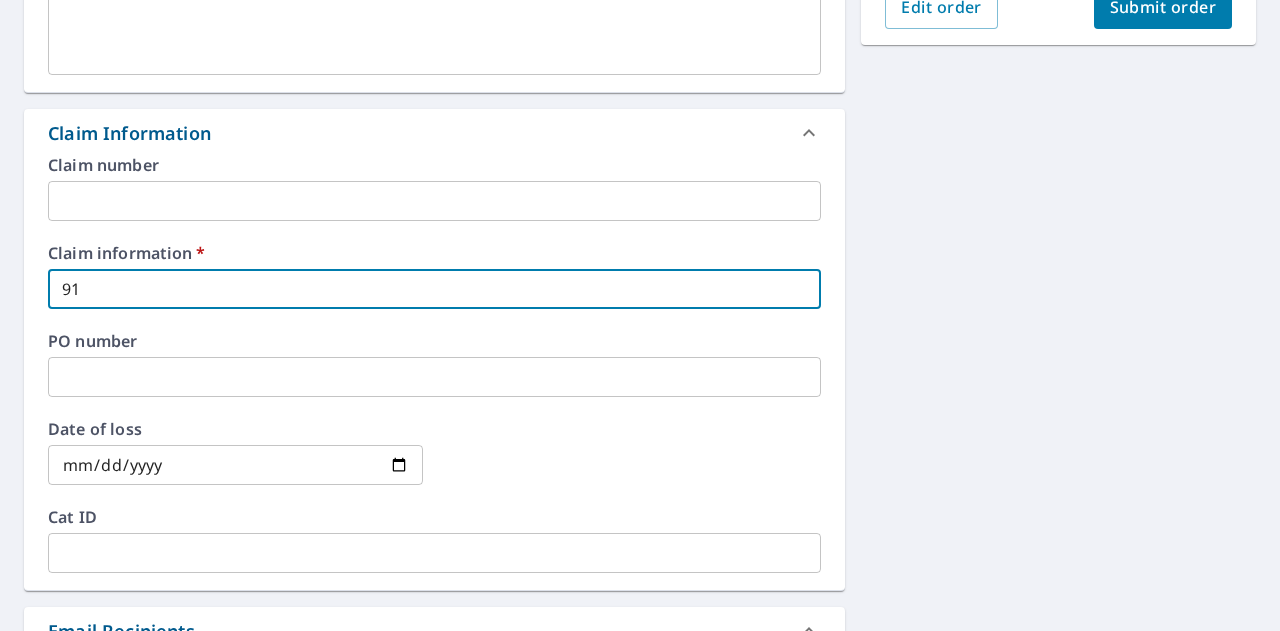 checkbox on "true" 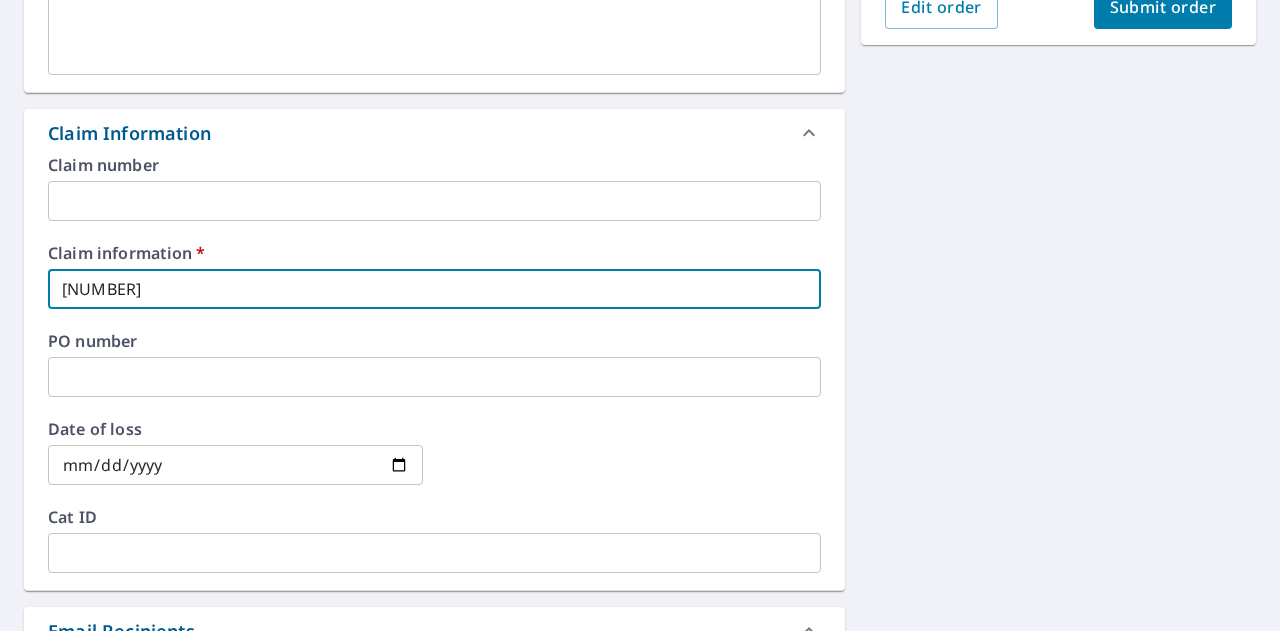 type on "[NUMBER]" 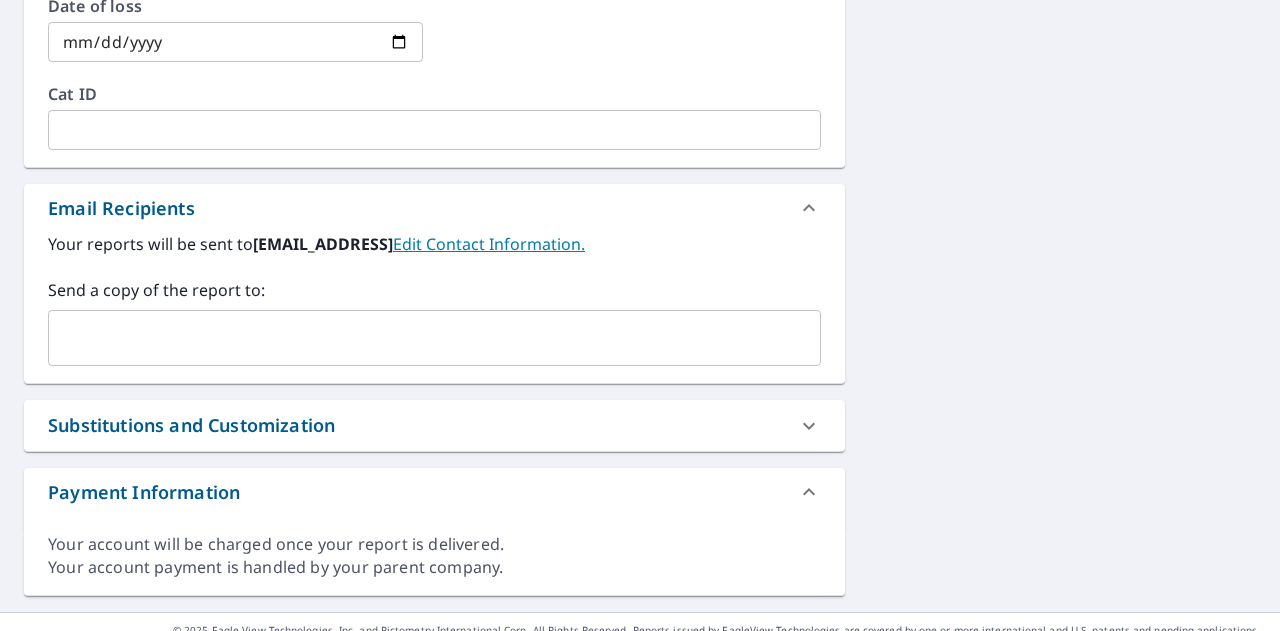 scroll, scrollTop: 1069, scrollLeft: 0, axis: vertical 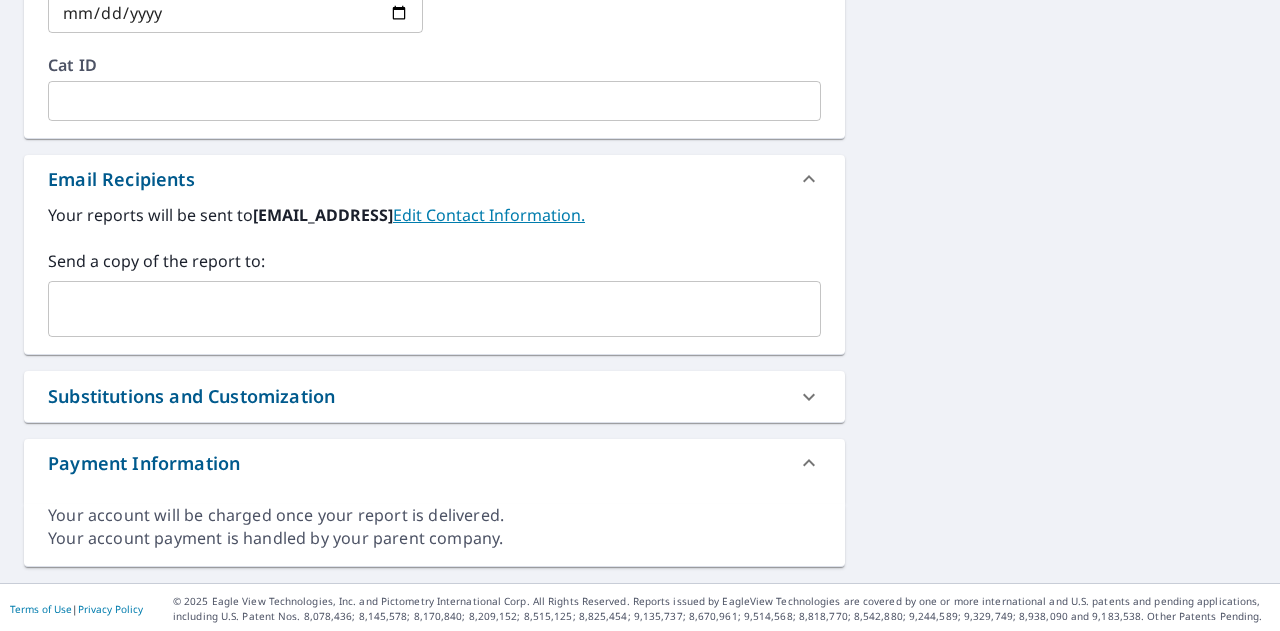 type on "[NUMBER]" 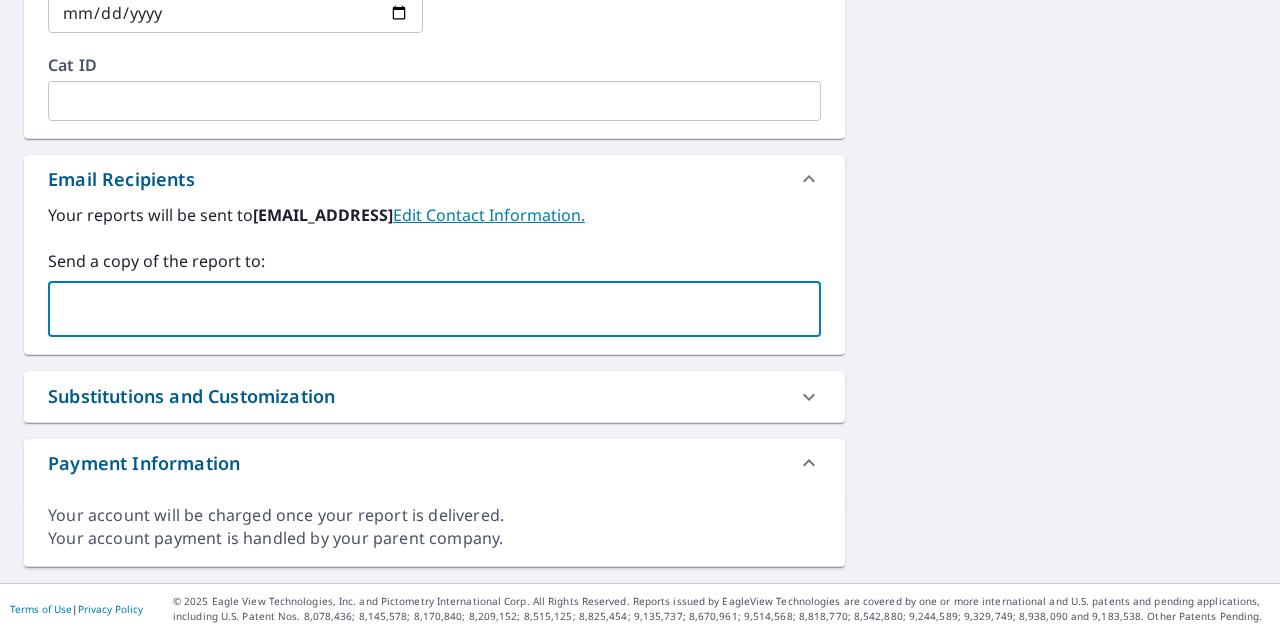 click at bounding box center [419, 309] 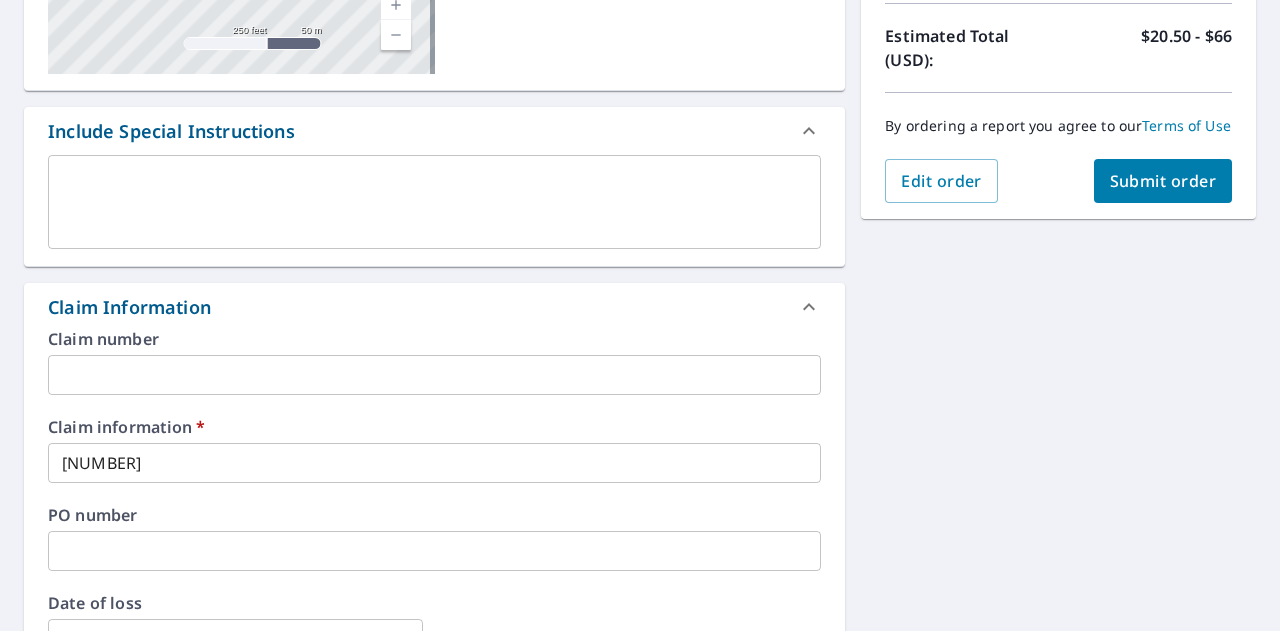 scroll, scrollTop: 397, scrollLeft: 0, axis: vertical 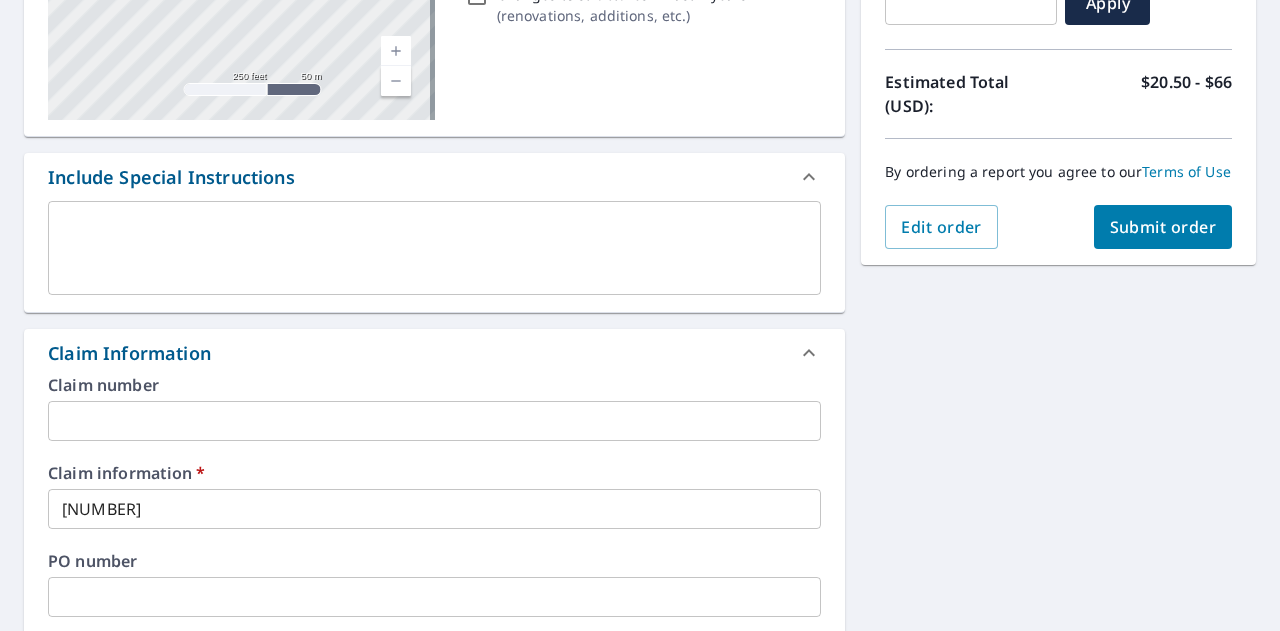 type on "[EMAIL]" 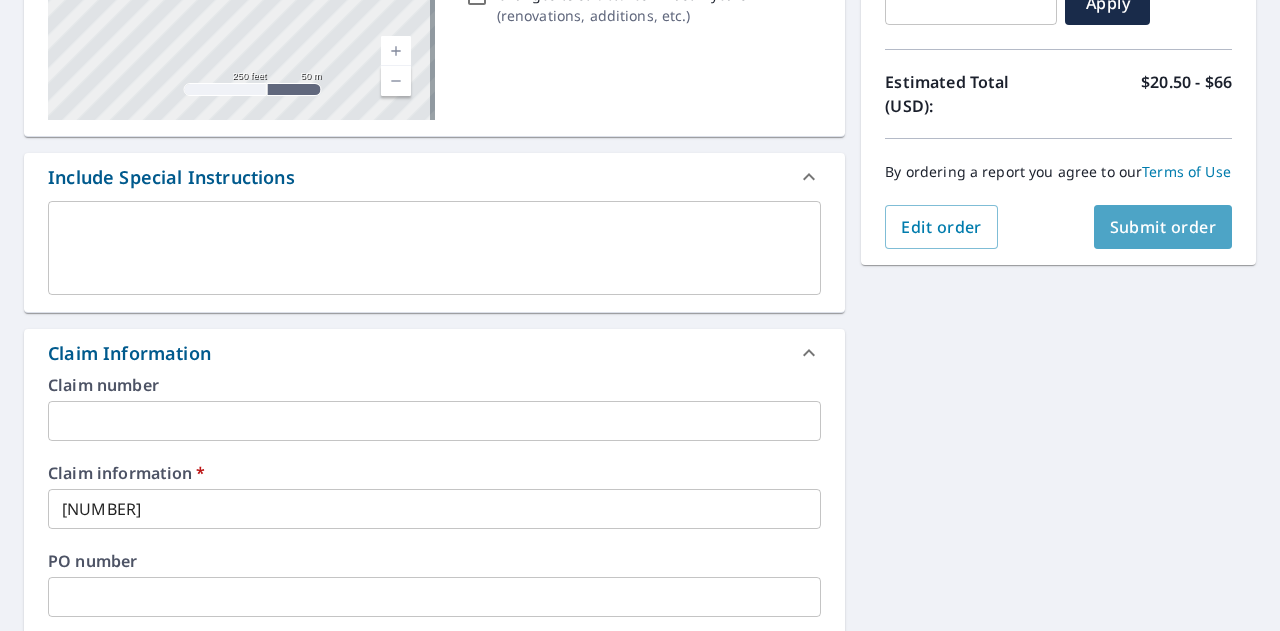 click on "Submit order" at bounding box center (1163, 227) 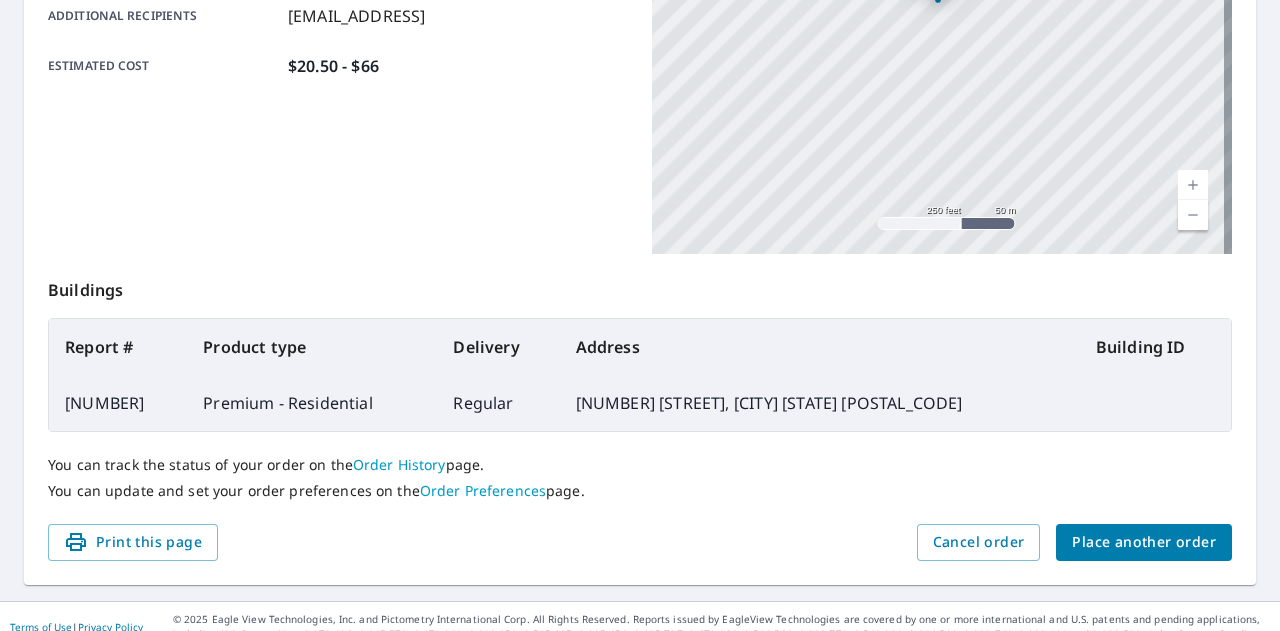 scroll, scrollTop: 544, scrollLeft: 0, axis: vertical 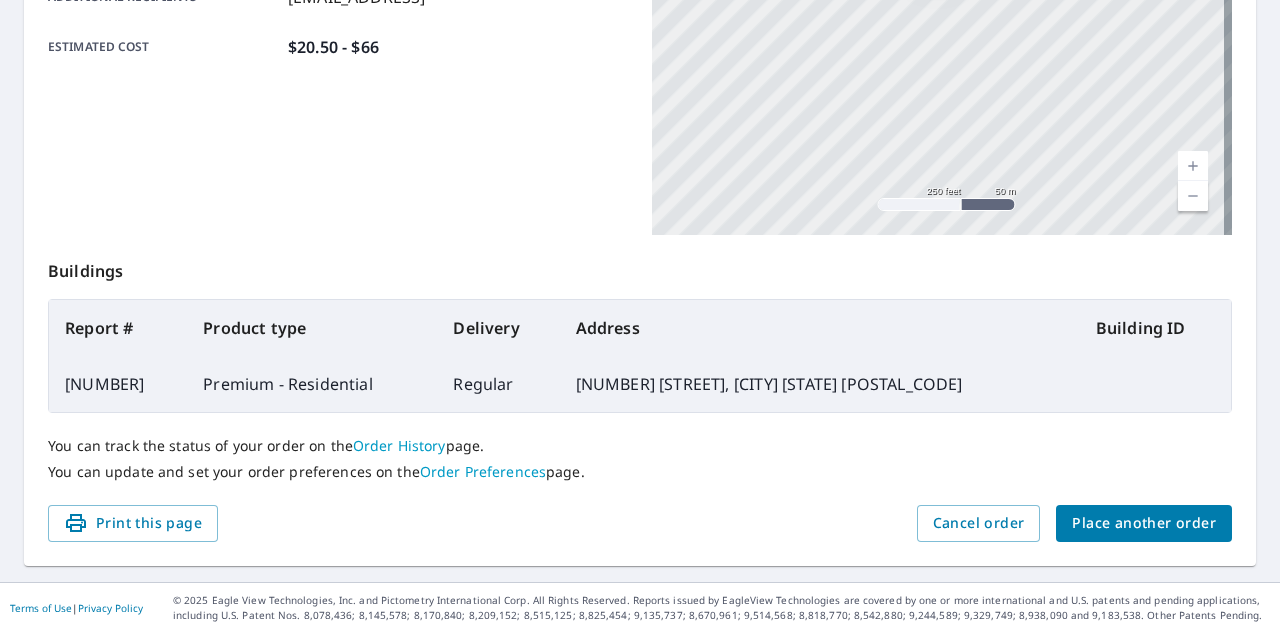 click on "You can track the status of your order on the  Order History  page. You can update and set your order preferences on the  Order Preferences  page." at bounding box center (640, 459) 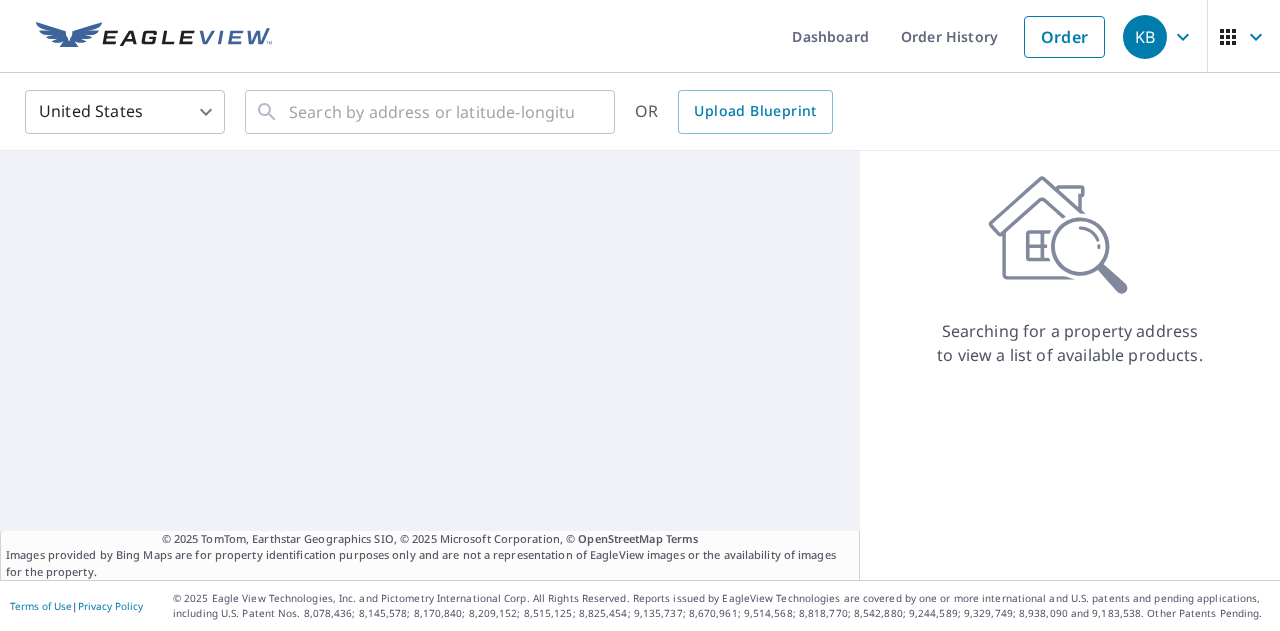 scroll, scrollTop: 0, scrollLeft: 0, axis: both 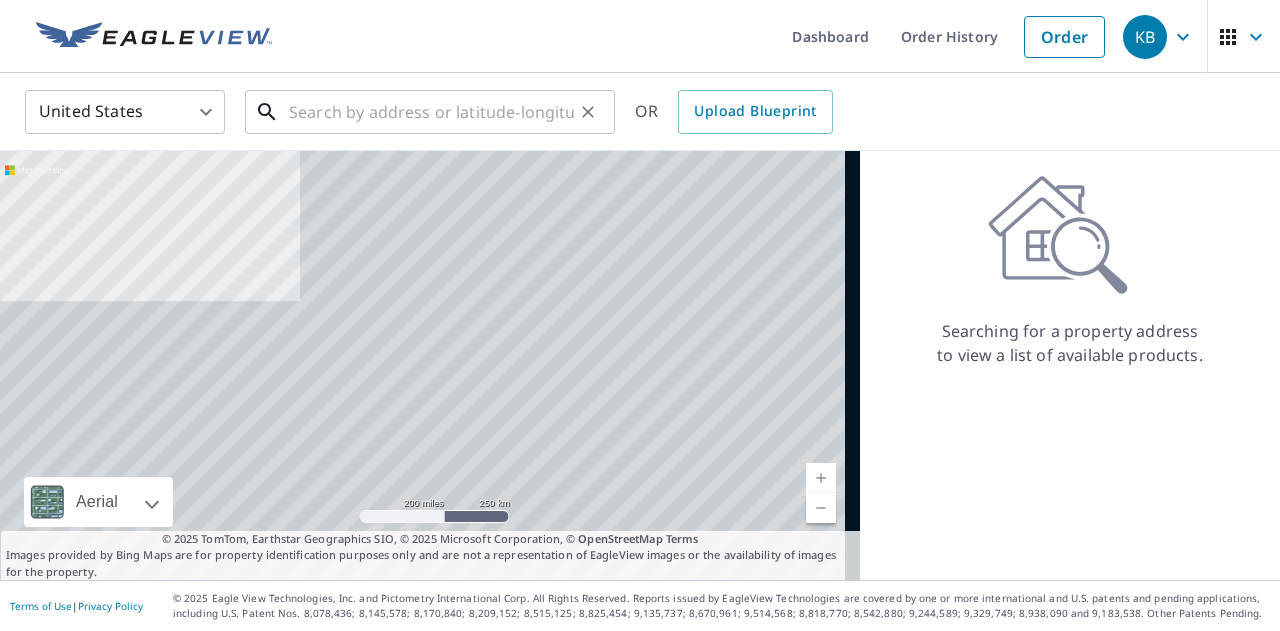 click at bounding box center [431, 112] 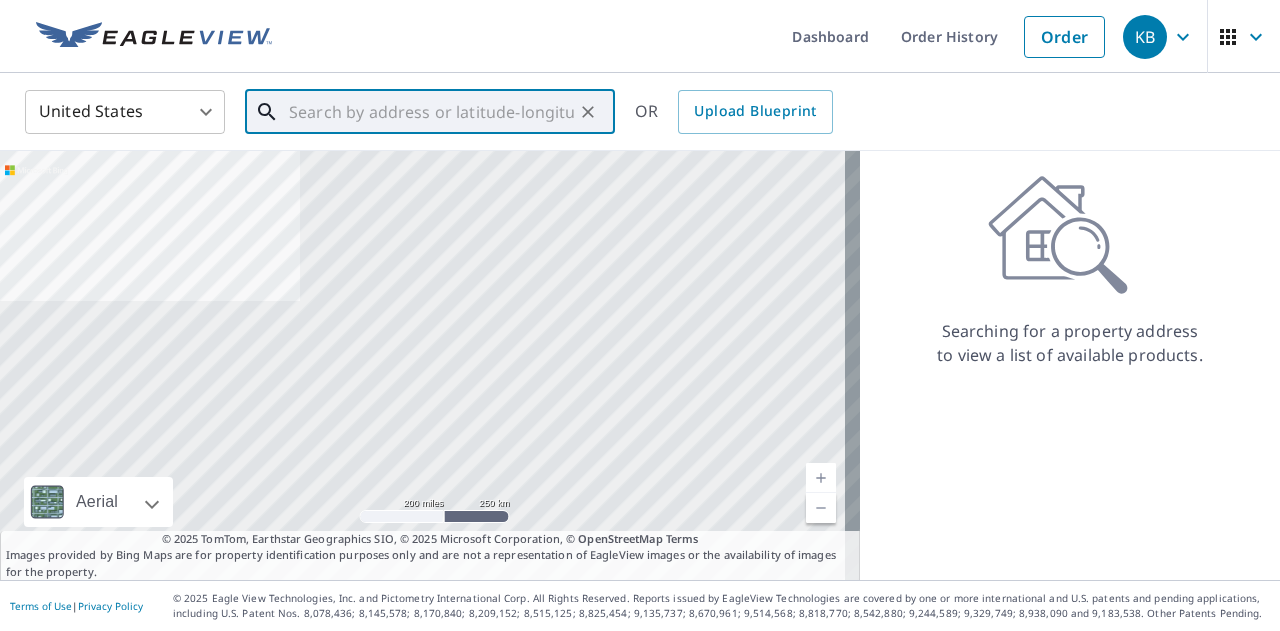 paste on "8272 Whiskey Creek Rd Union, MO 63084" 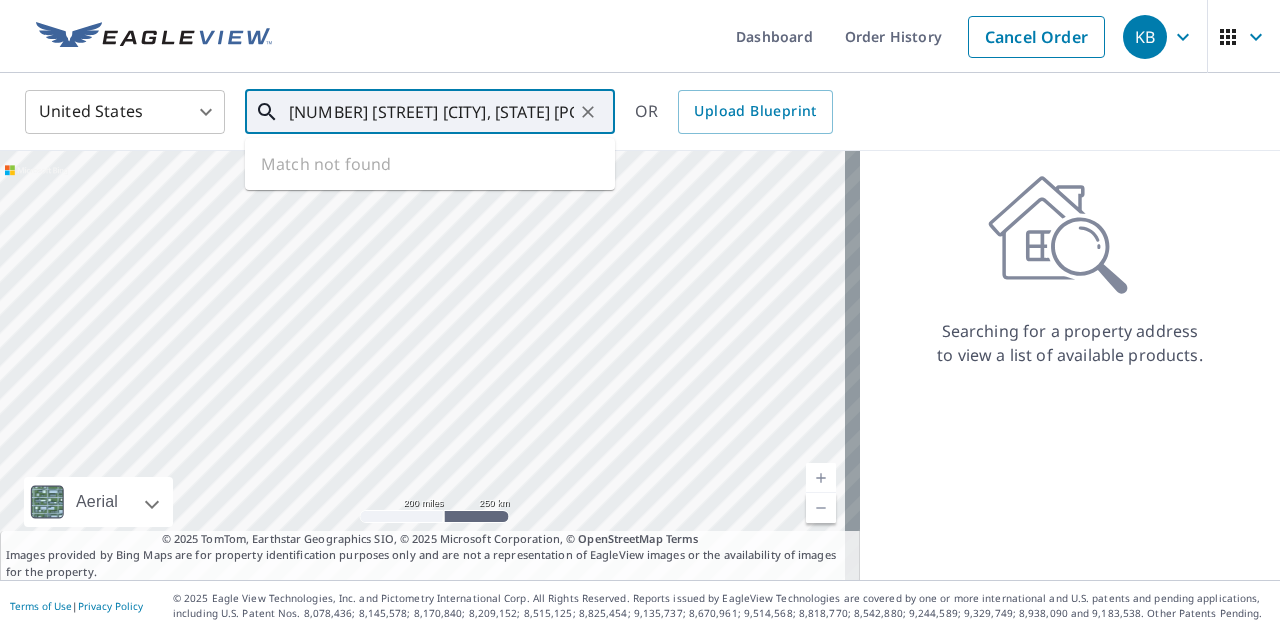 scroll, scrollTop: 0, scrollLeft: 28, axis: horizontal 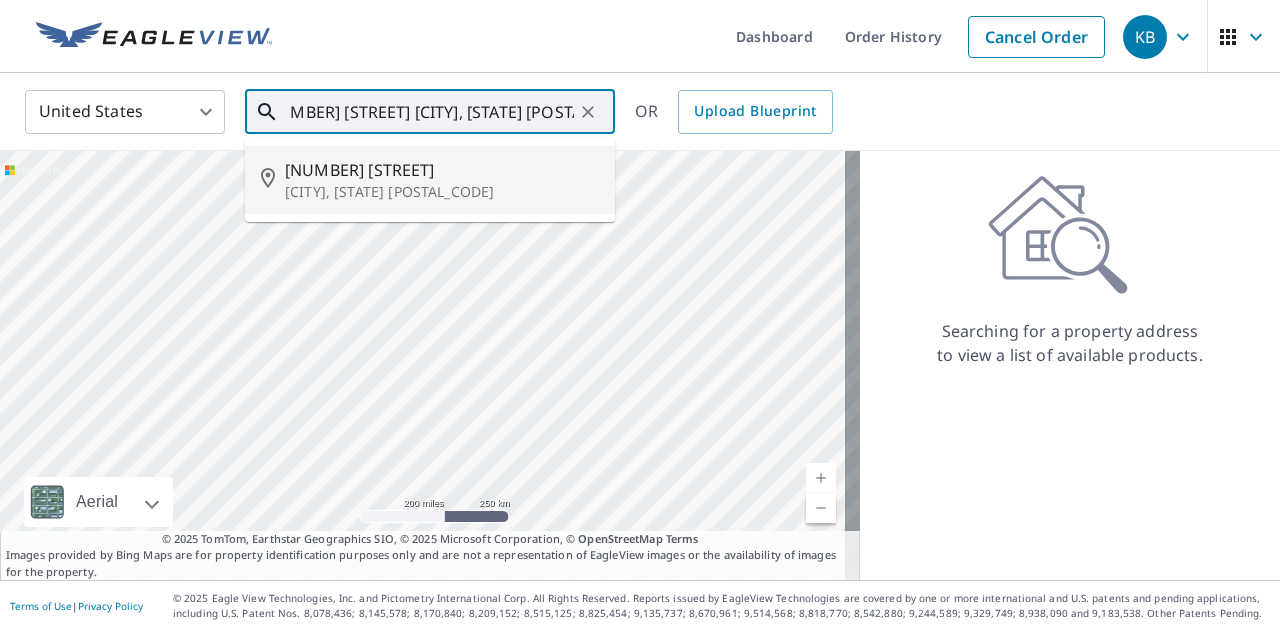 click on "Union, MO 63084" at bounding box center [442, 192] 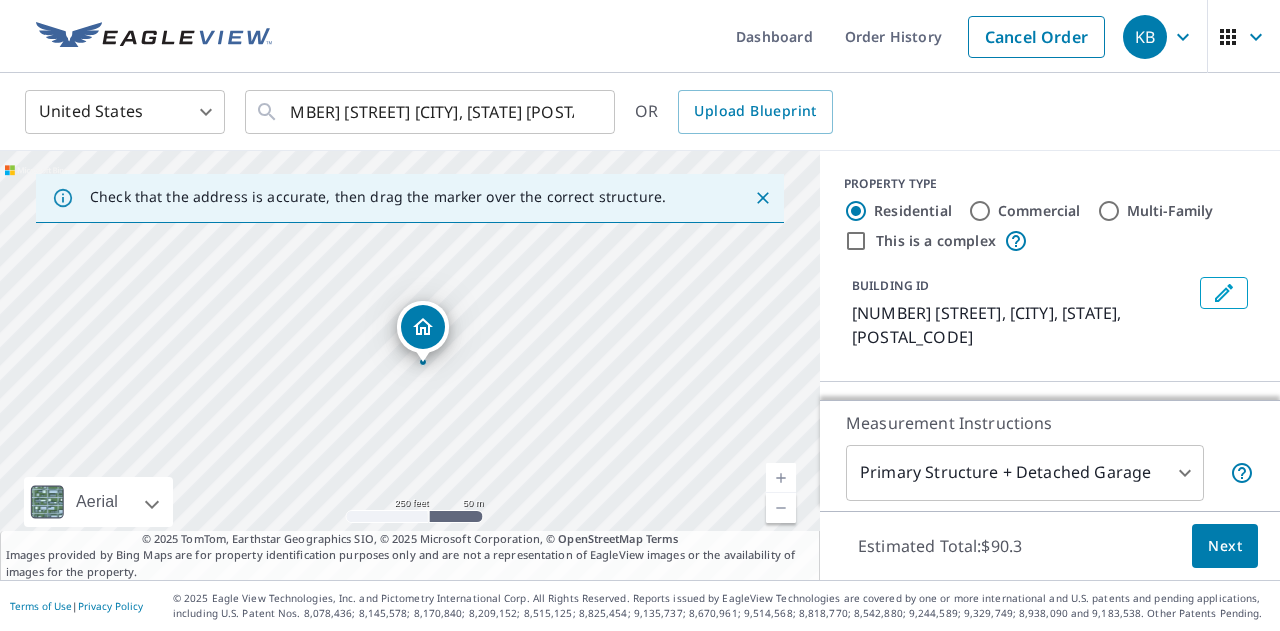 scroll, scrollTop: 0, scrollLeft: 0, axis: both 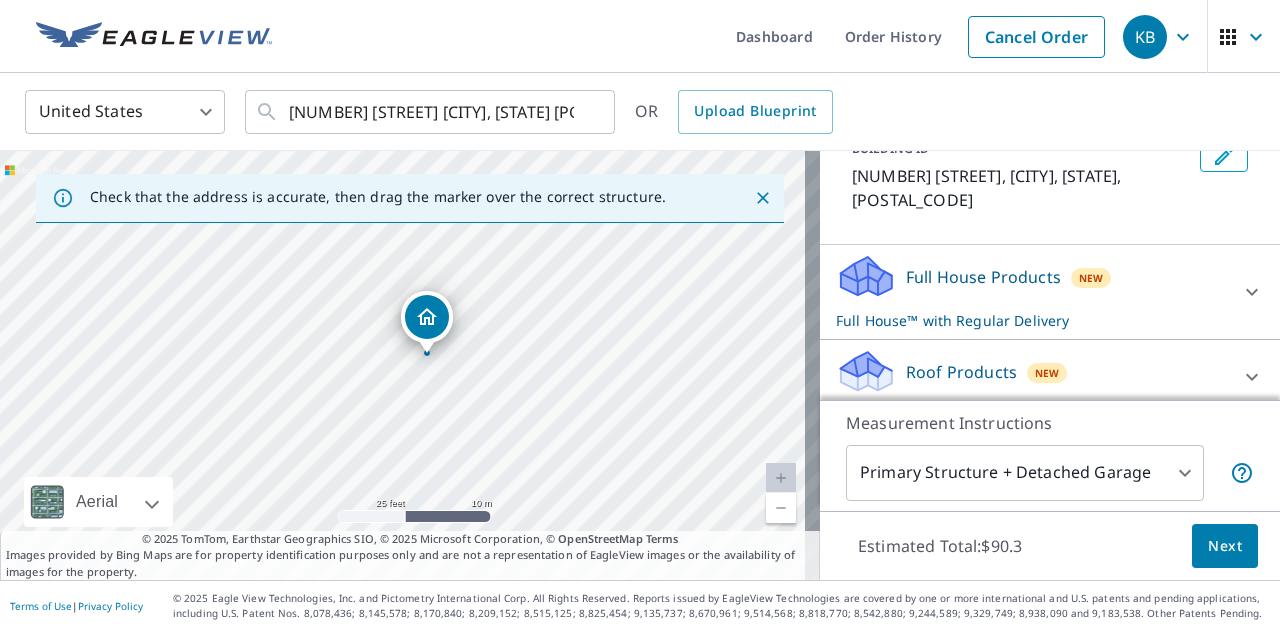 click on "Roof Products" at bounding box center [961, 372] 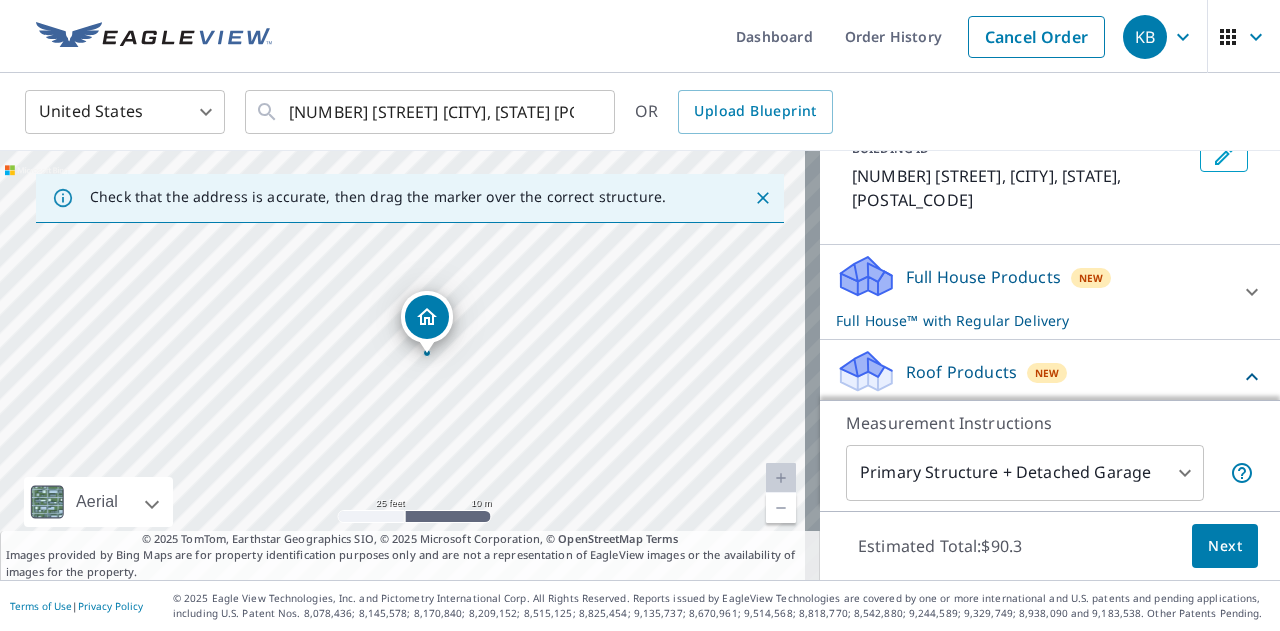 scroll, scrollTop: 249, scrollLeft: 0, axis: vertical 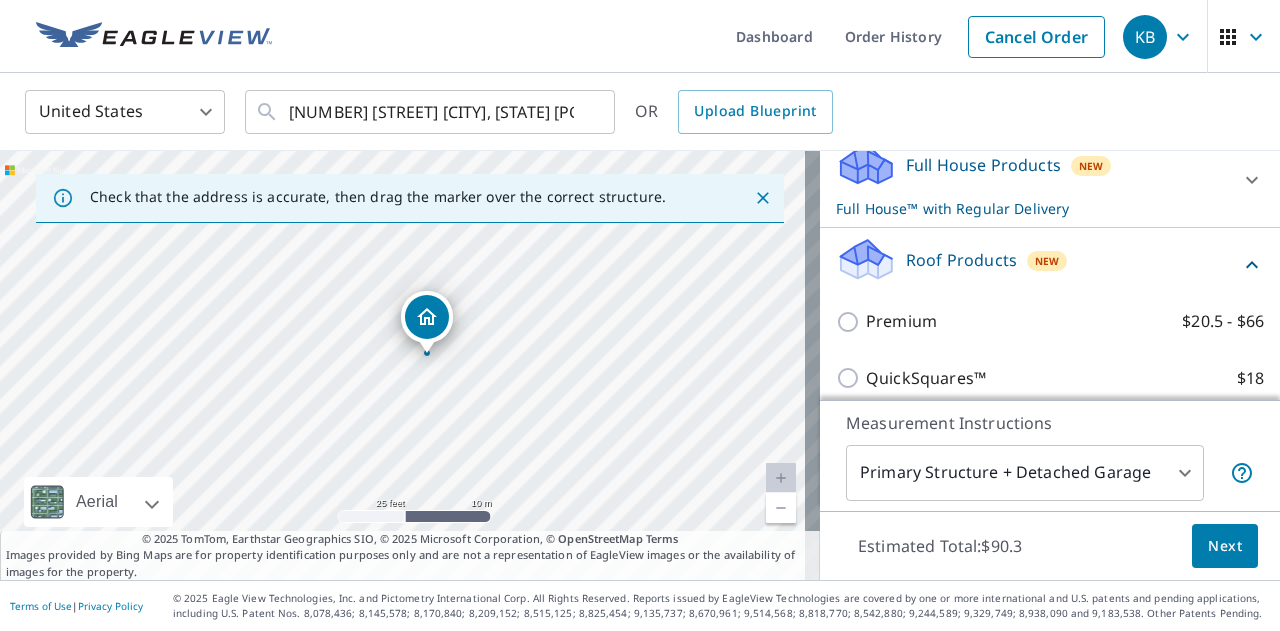 click on "Premium" at bounding box center (901, 321) 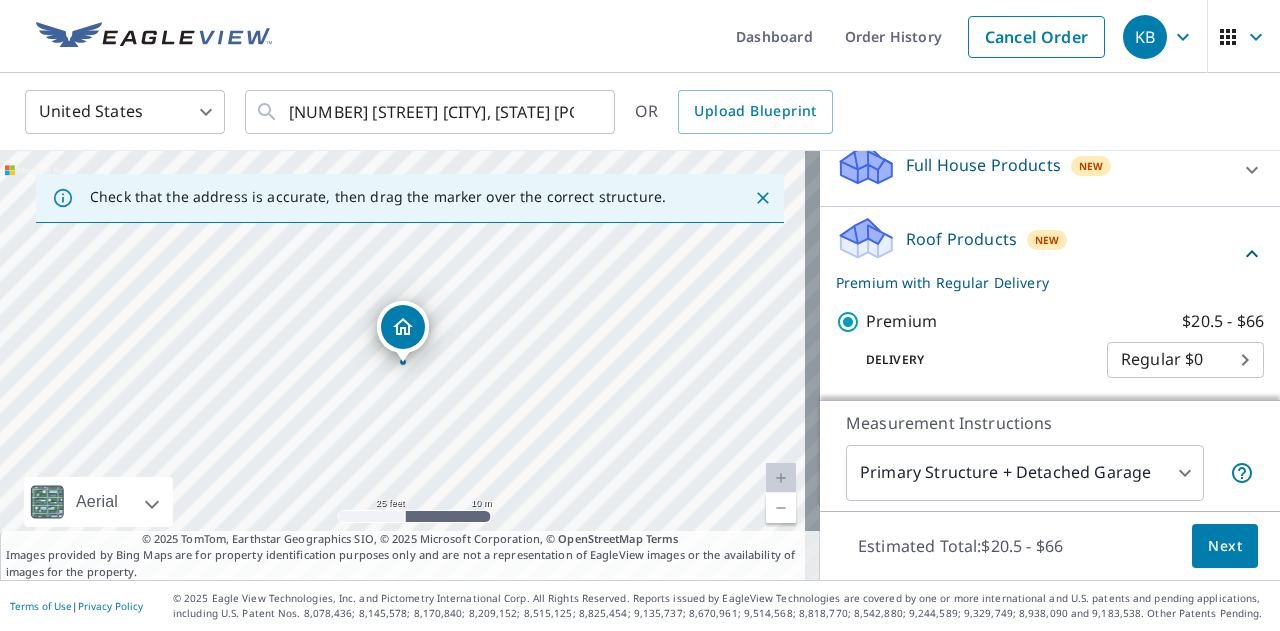 click on "Next" at bounding box center (1225, 546) 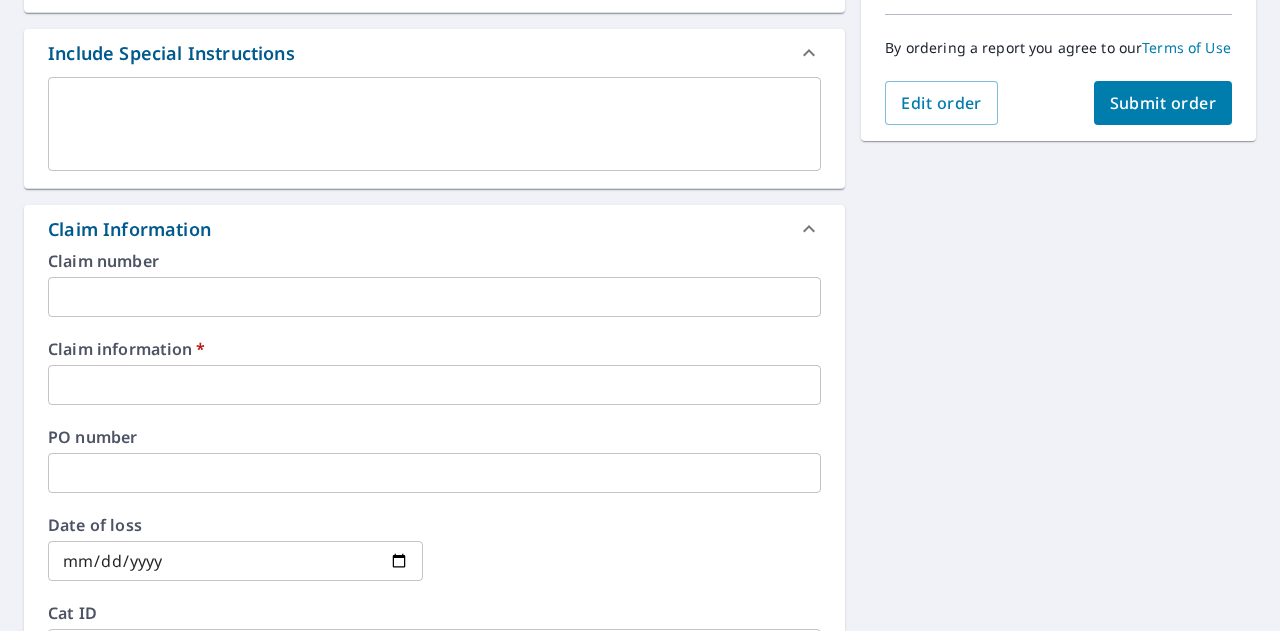 scroll, scrollTop: 522, scrollLeft: 0, axis: vertical 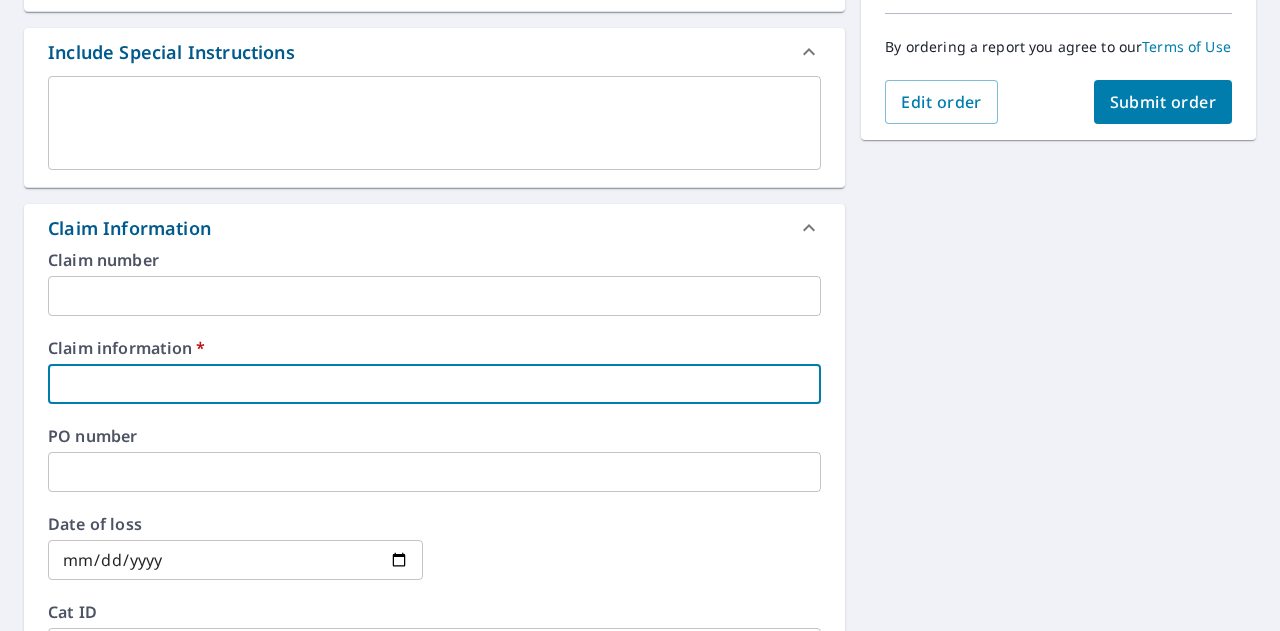click at bounding box center [434, 384] 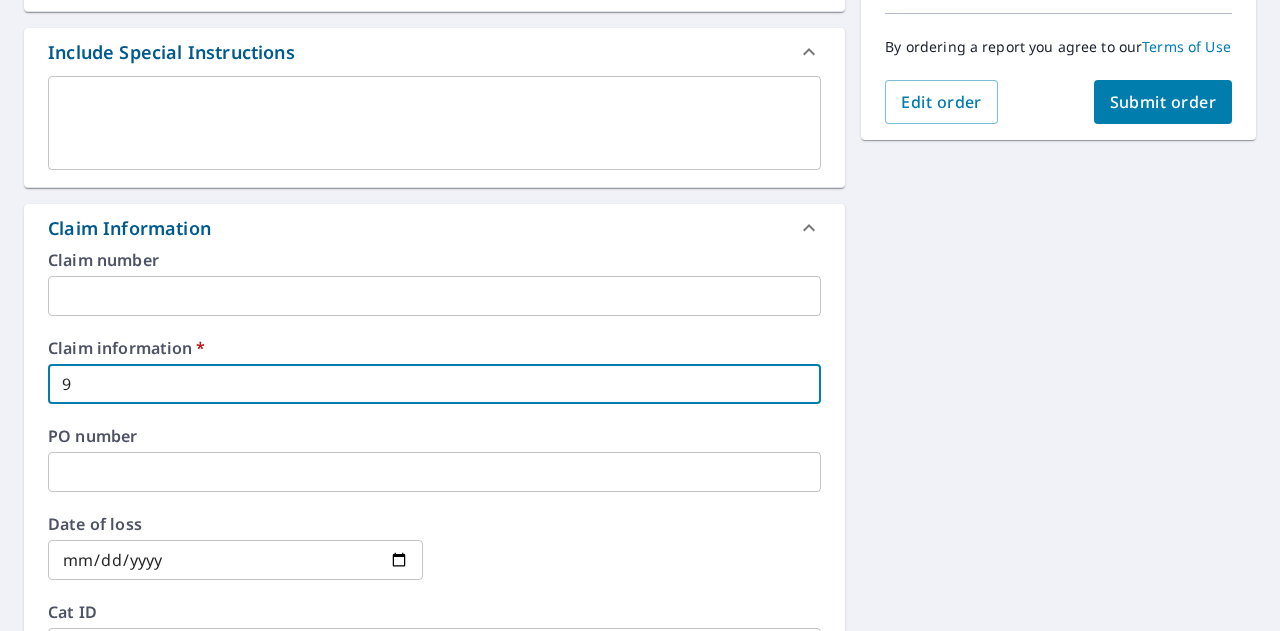 type on "91" 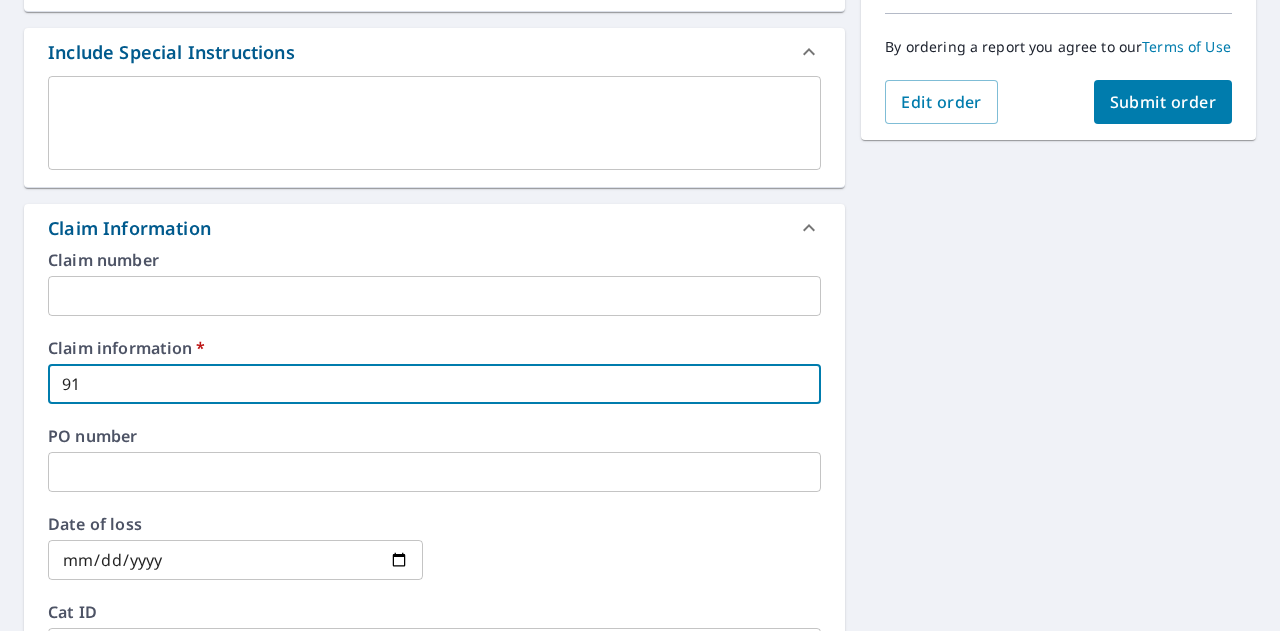 type on "[NUMBER]" 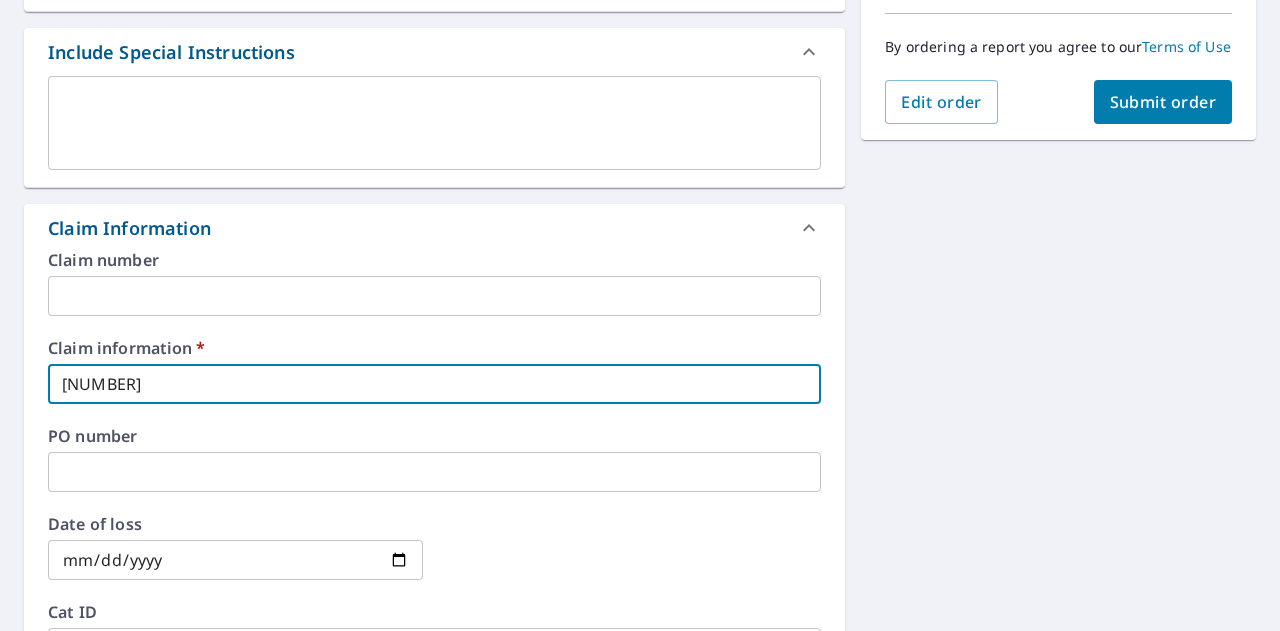 type on "[NUMBER]" 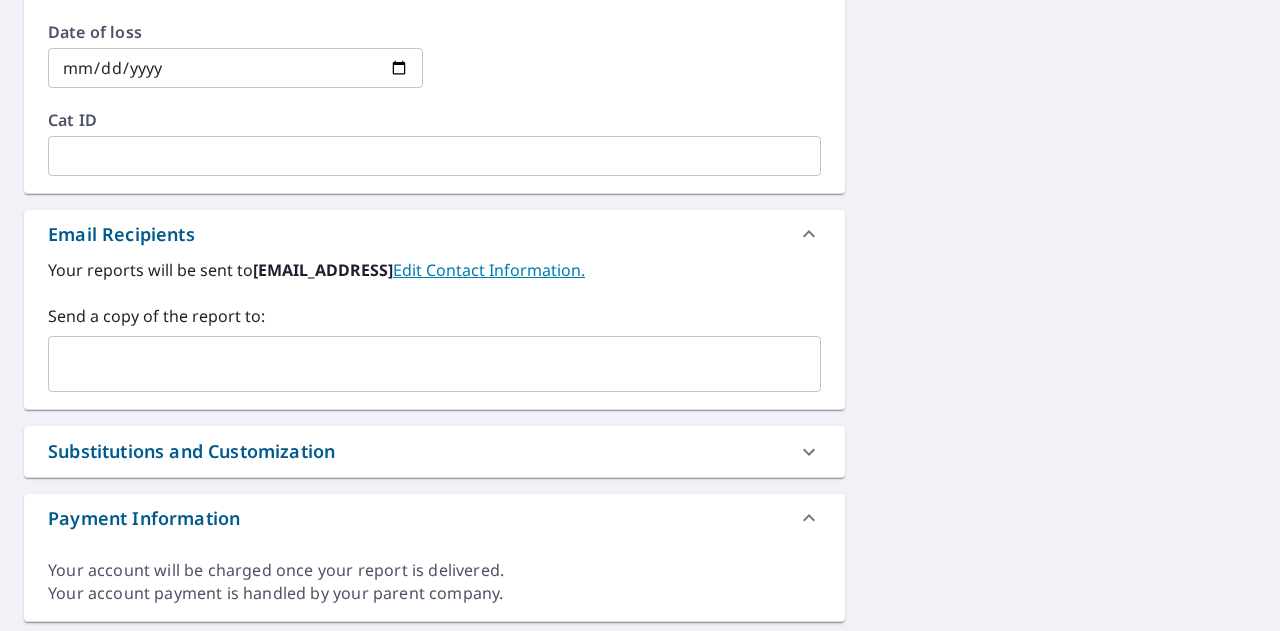 scroll, scrollTop: 1069, scrollLeft: 0, axis: vertical 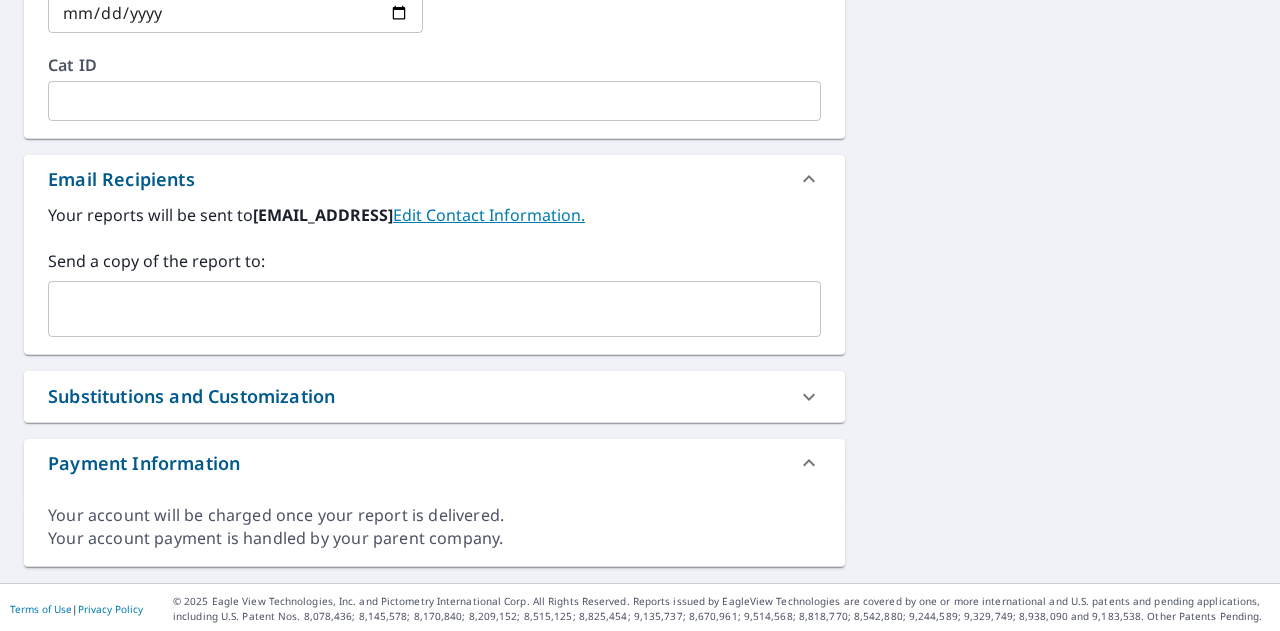 type on "[NUMBER]" 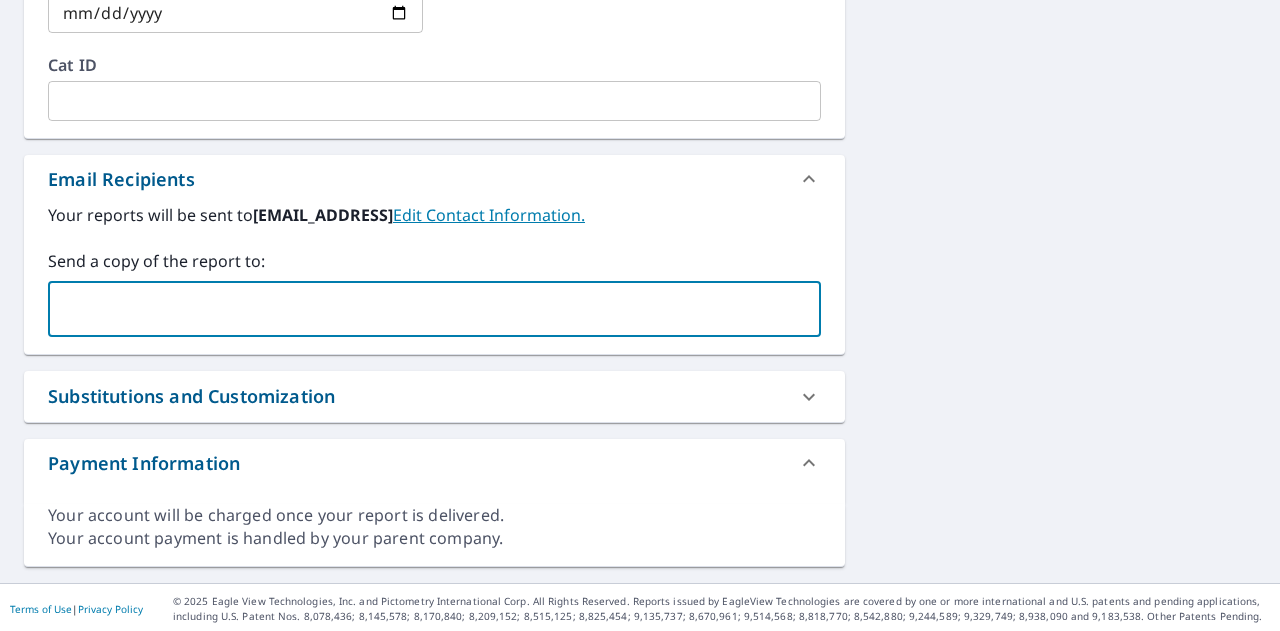 click at bounding box center [419, 309] 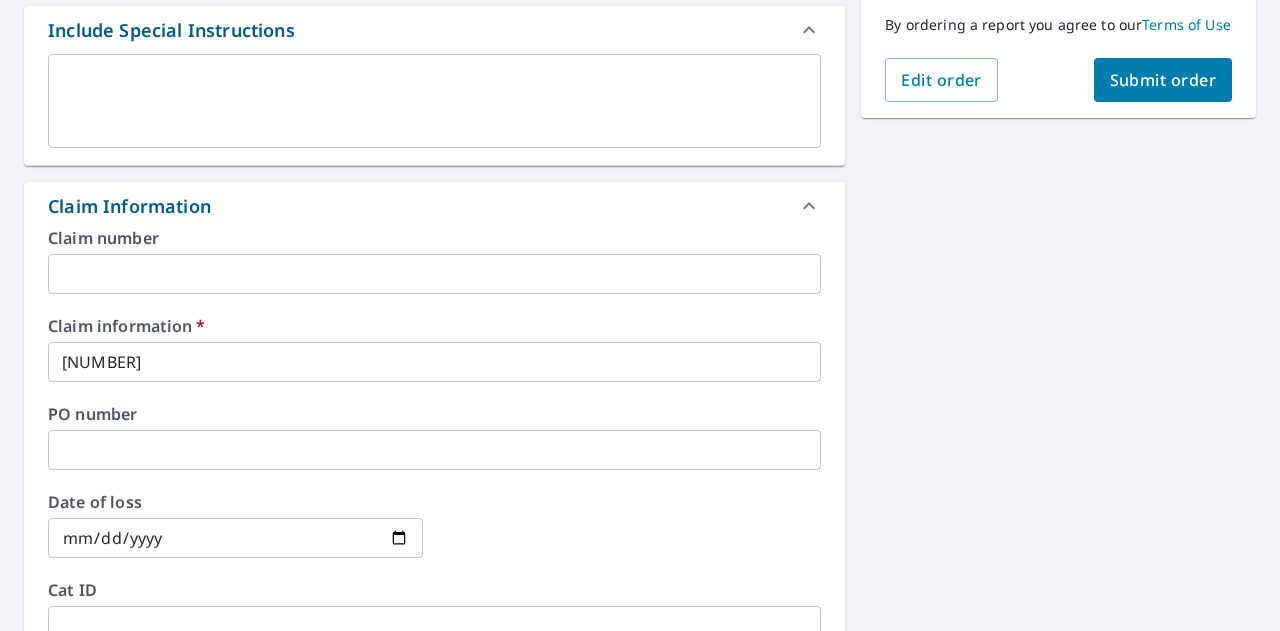 scroll, scrollTop: 454, scrollLeft: 0, axis: vertical 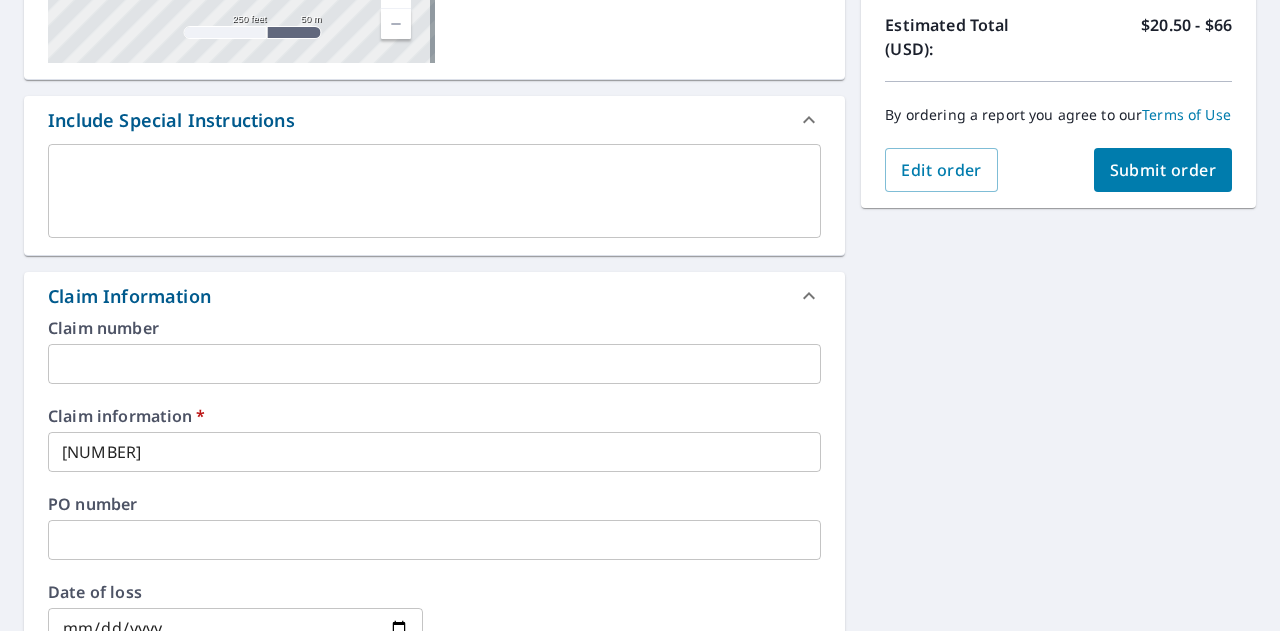 type on "[EMAIL]" 